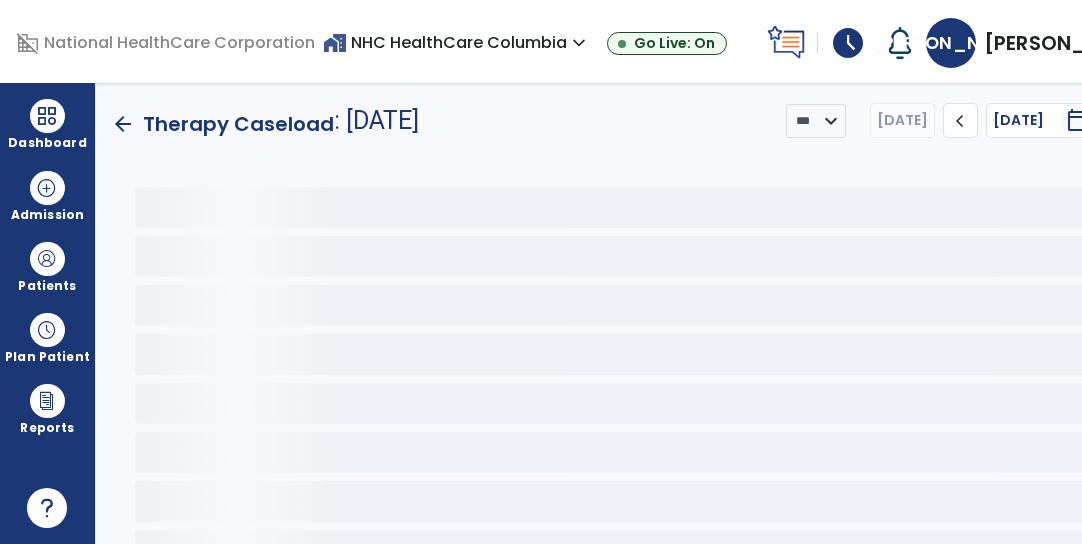 scroll, scrollTop: 0, scrollLeft: 0, axis: both 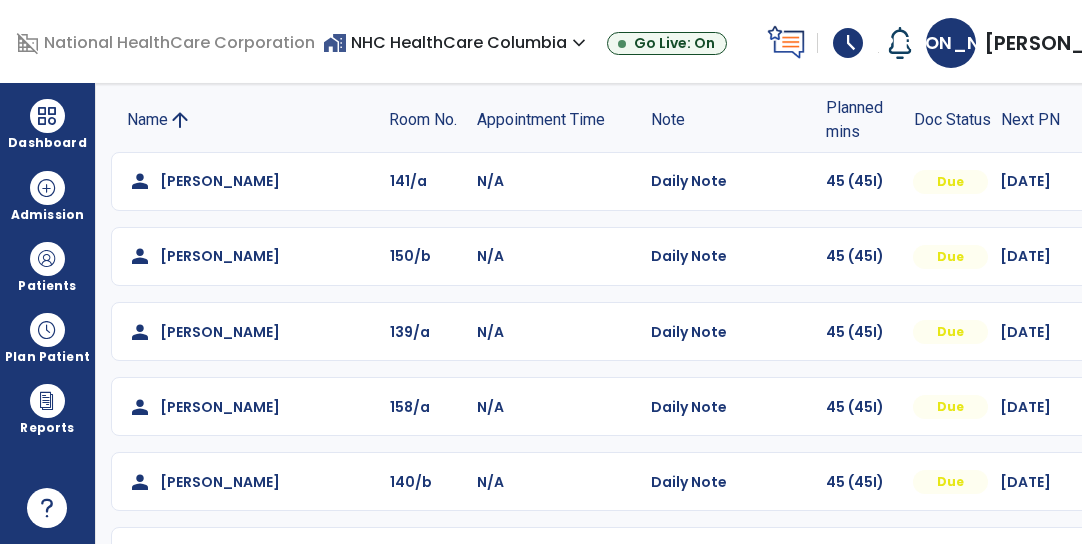 click on "[DATE]" 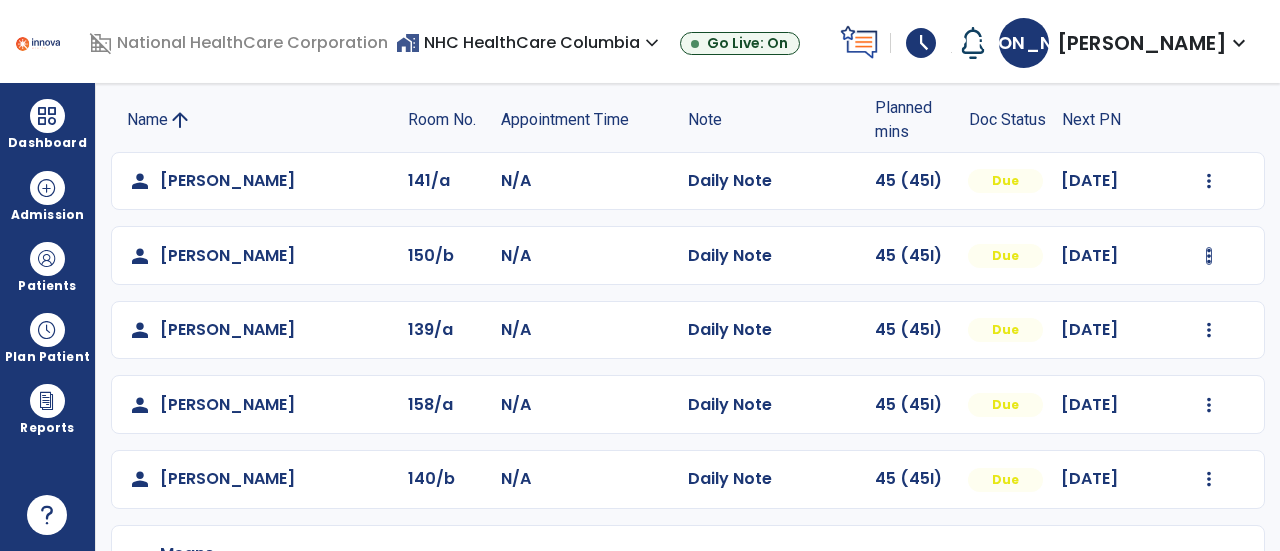 click at bounding box center (1209, 181) 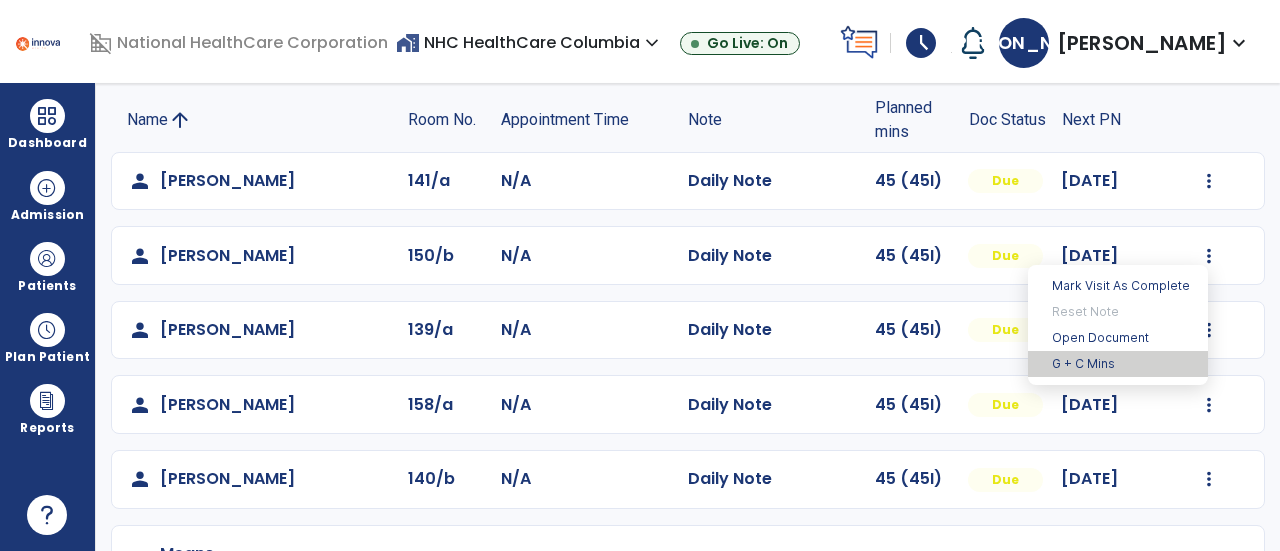 click on "G + C Mins" at bounding box center [1118, 364] 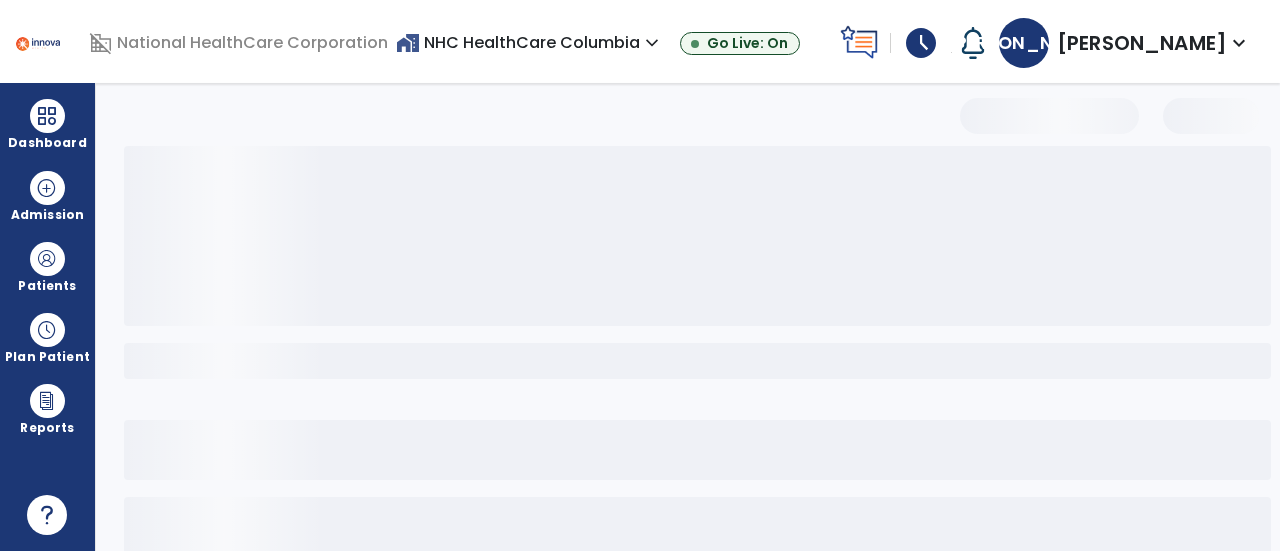 select on "***" 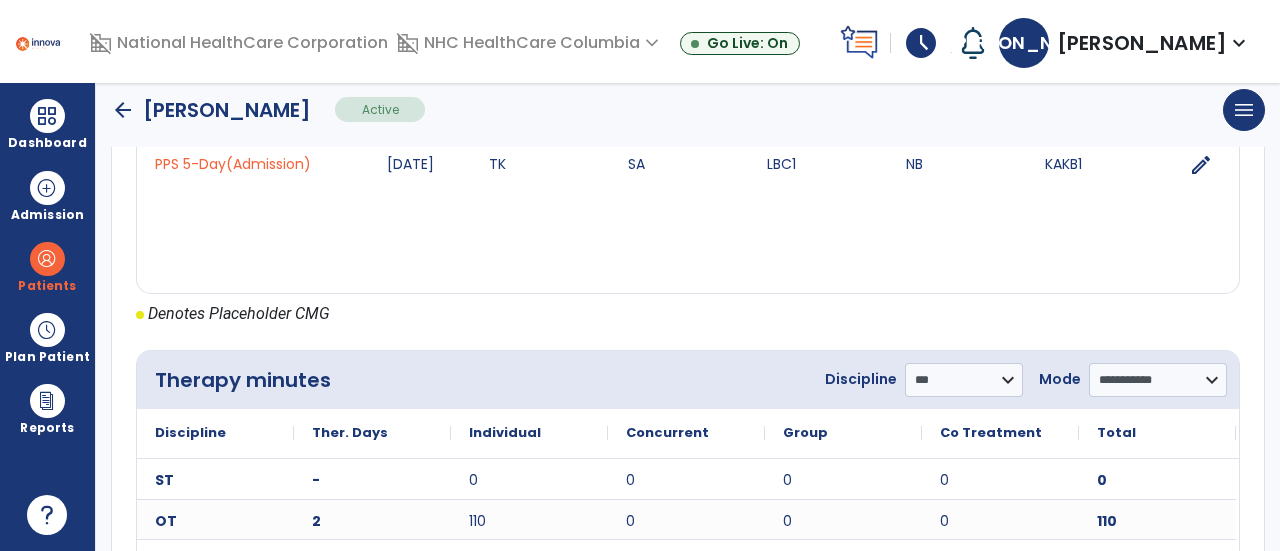 scroll, scrollTop: 1090, scrollLeft: 0, axis: vertical 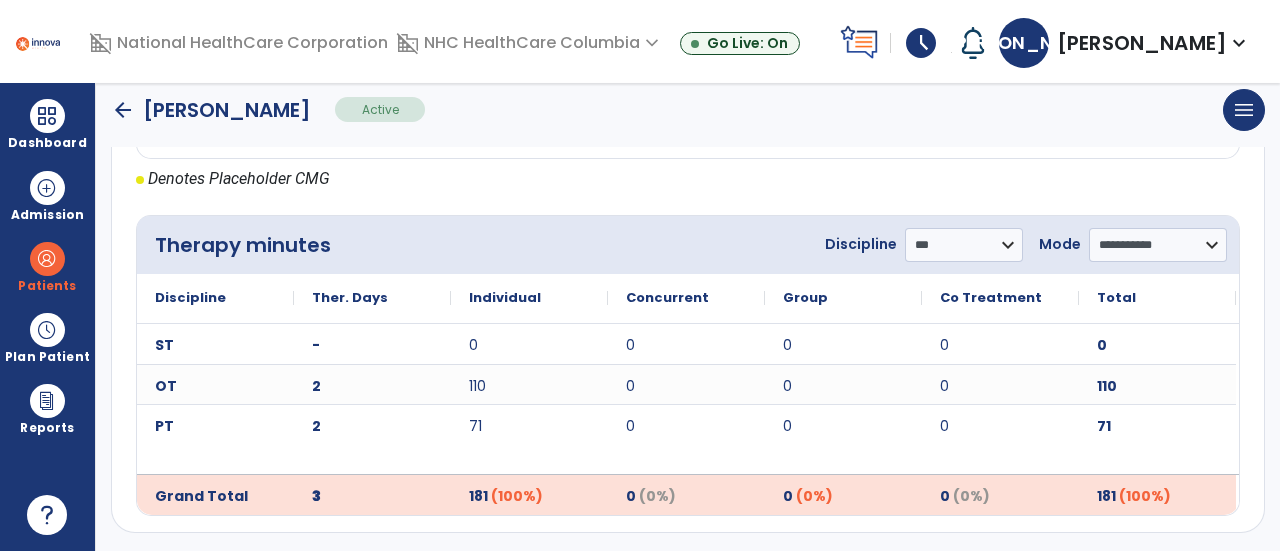 click on "arrow_back" 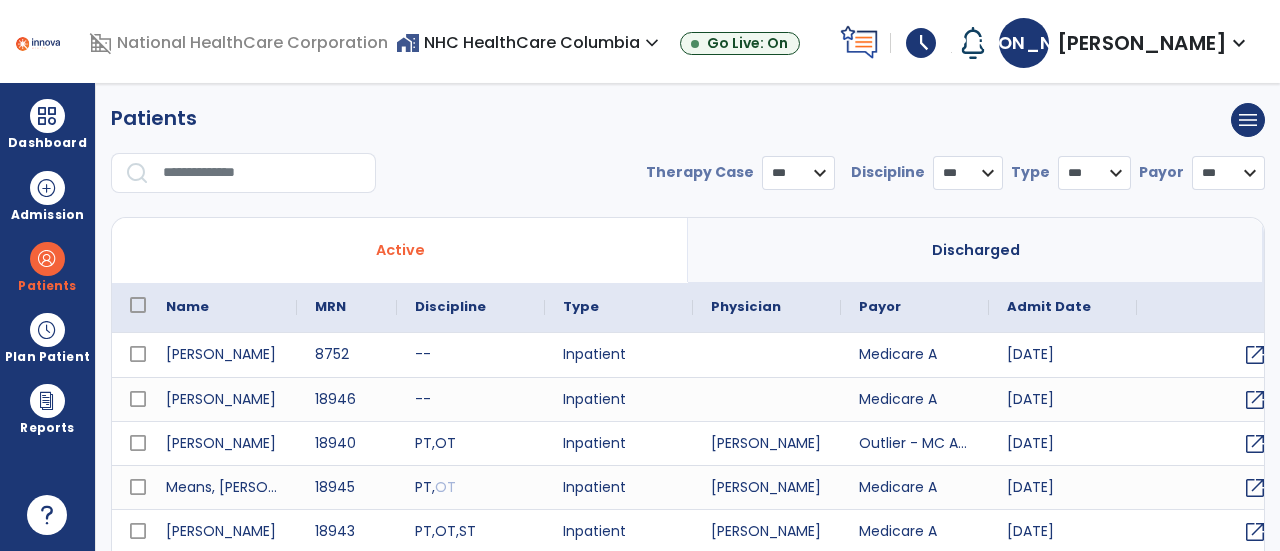 select on "***" 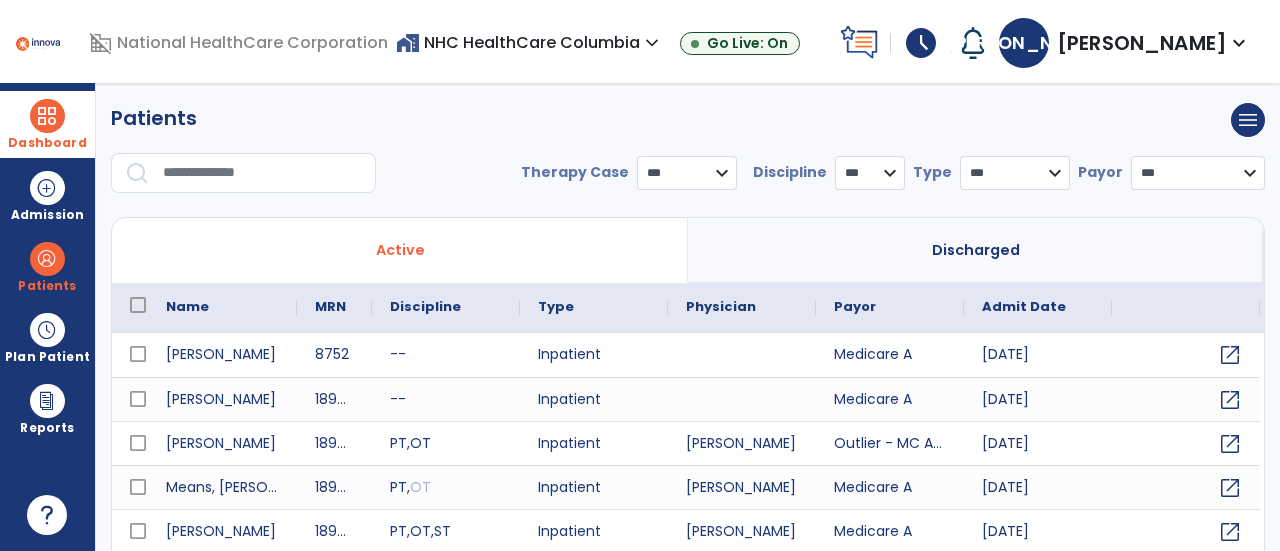 click at bounding box center [47, 116] 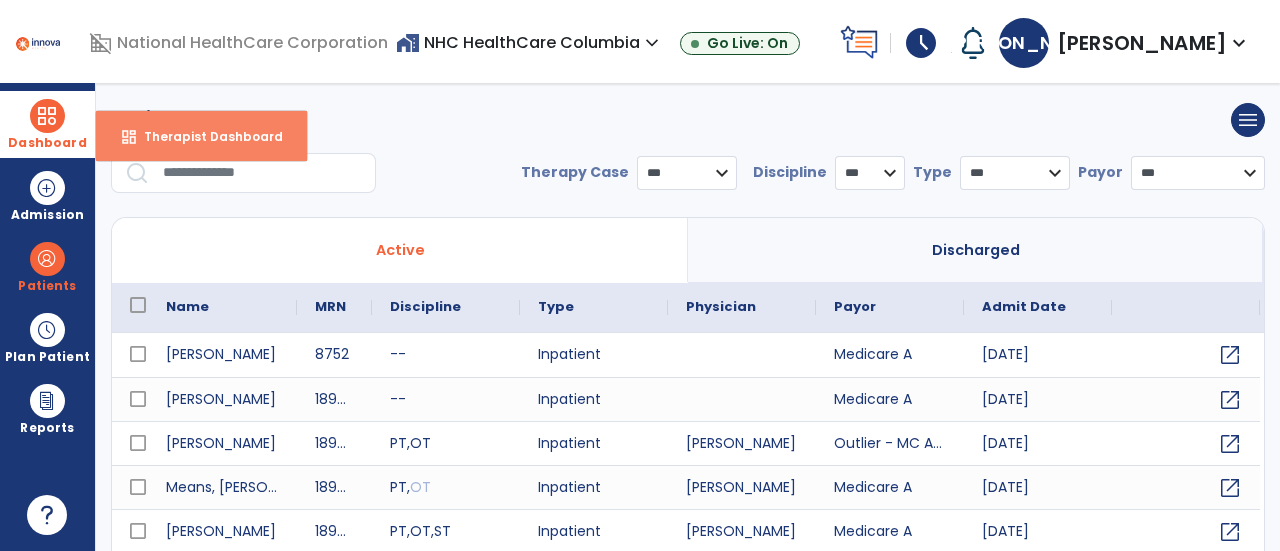 click on "Therapist Dashboard" at bounding box center [205, 136] 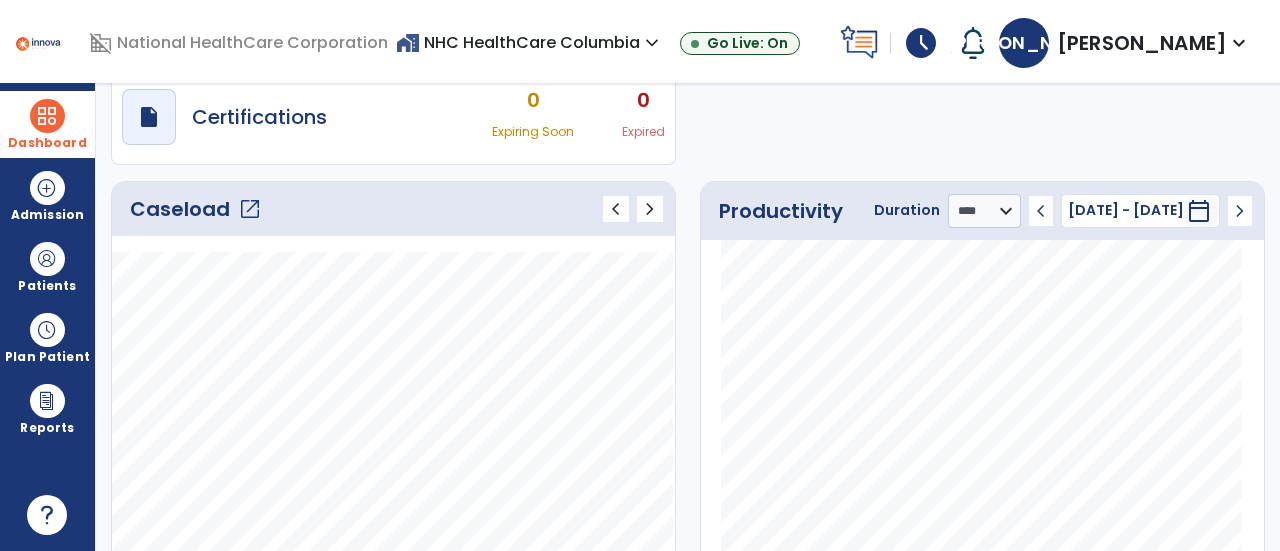 click on "Caseload   open_in_new" 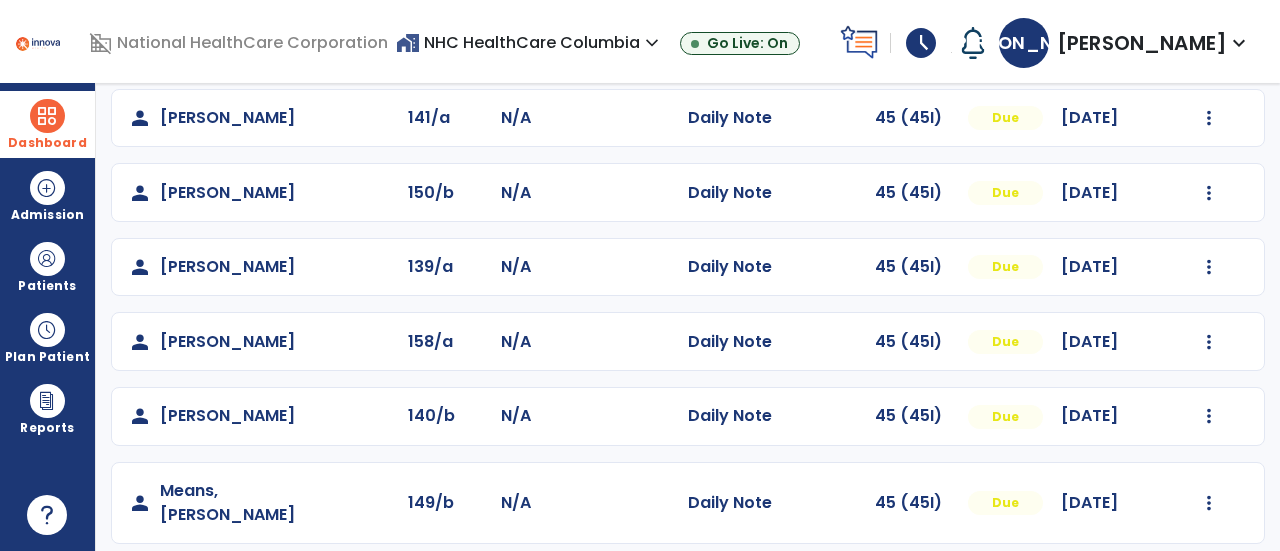 scroll, scrollTop: 193, scrollLeft: 0, axis: vertical 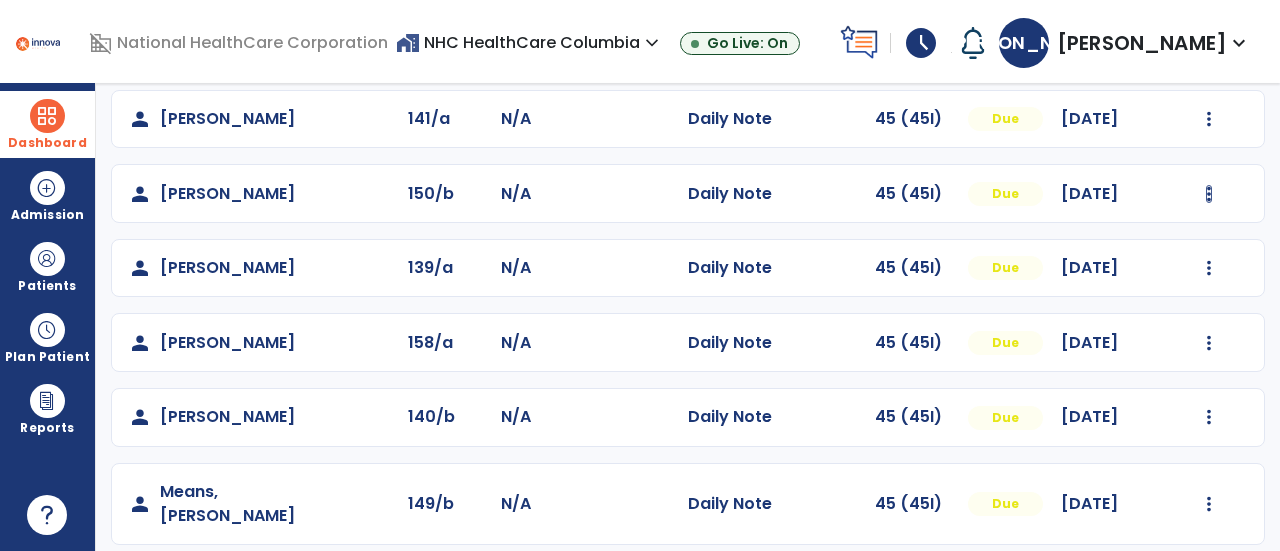 click at bounding box center [1209, 119] 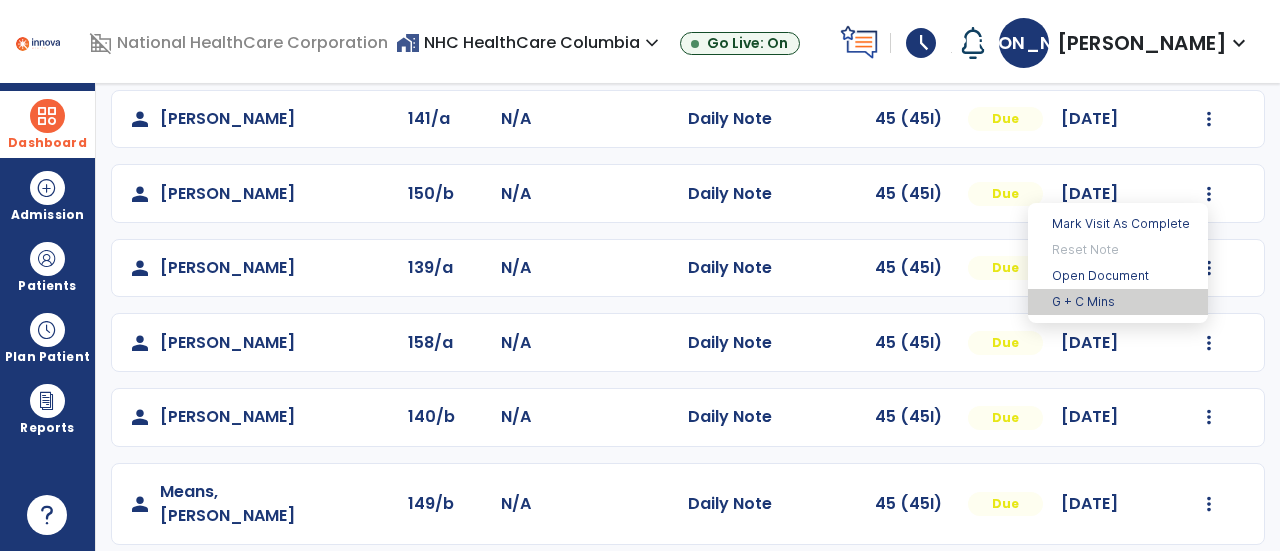 click on "G + C Mins" at bounding box center [1118, 302] 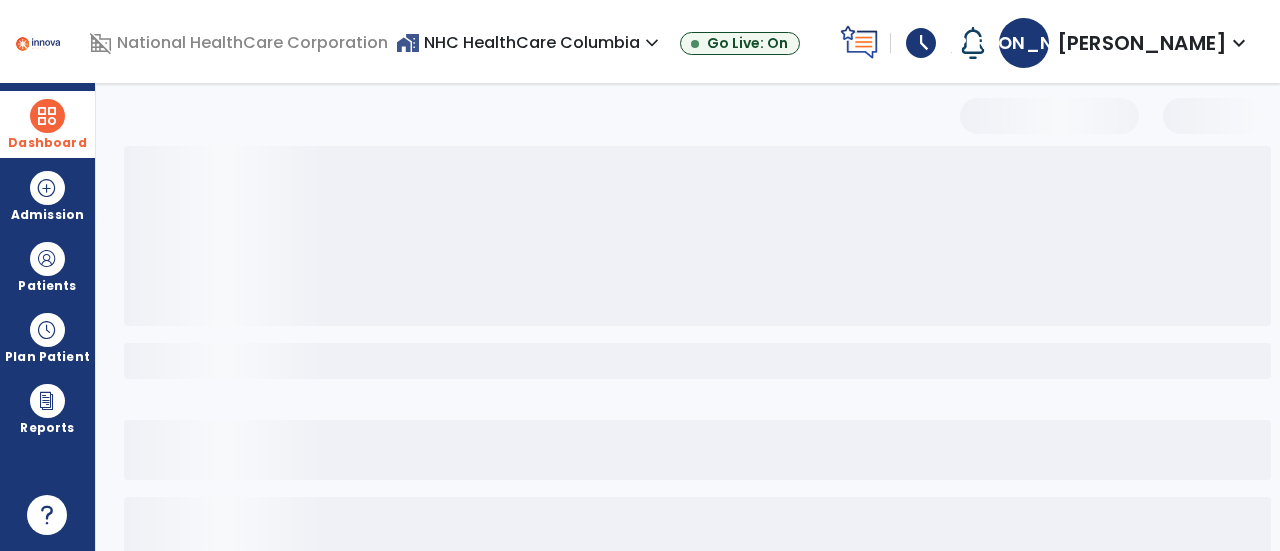 click on "Dashboard" at bounding box center (47, 124) 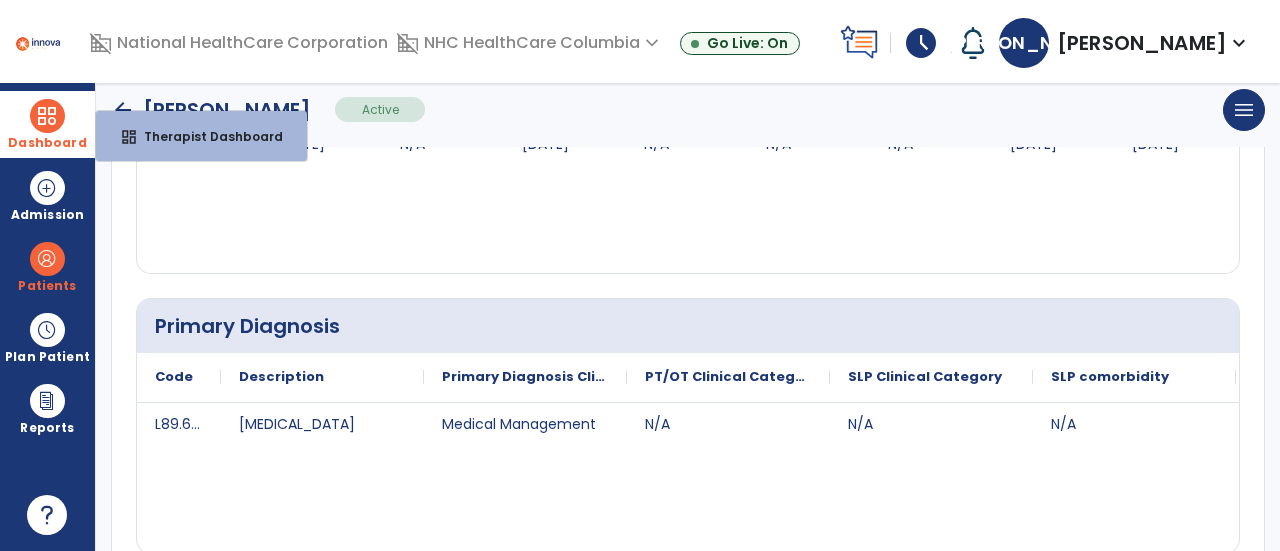 scroll, scrollTop: 469, scrollLeft: 0, axis: vertical 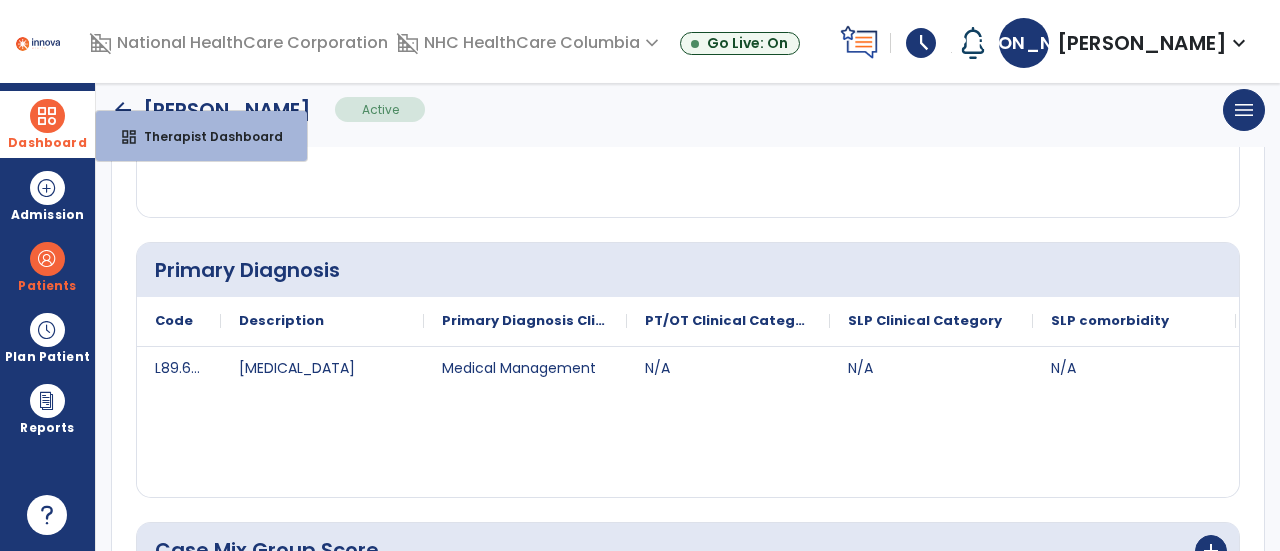 click on "Dashboard" at bounding box center (47, 143) 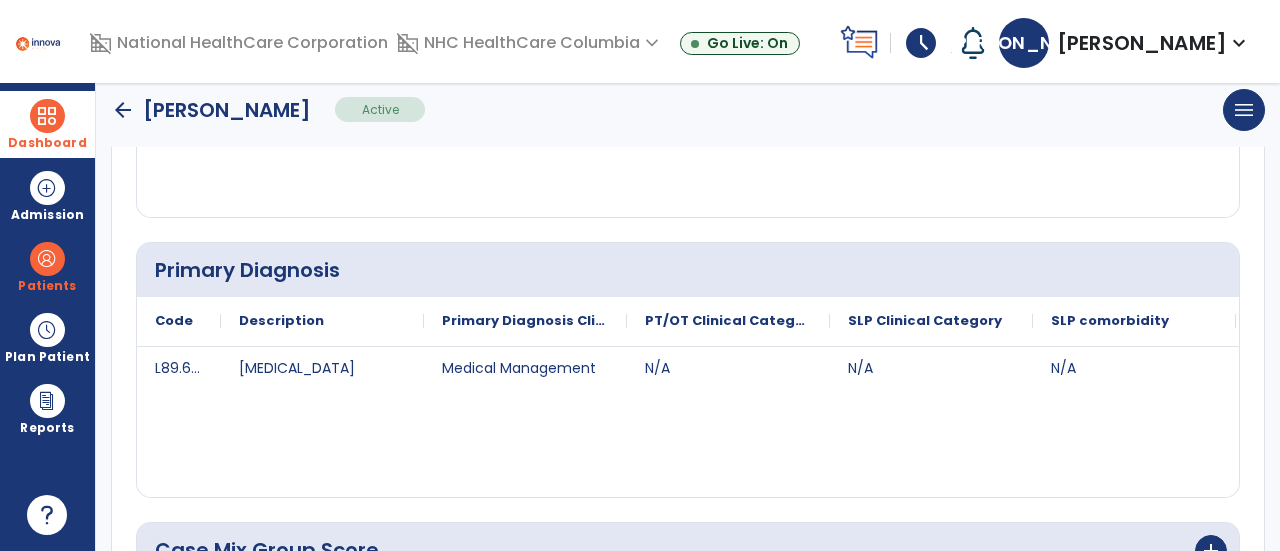 click at bounding box center (47, 116) 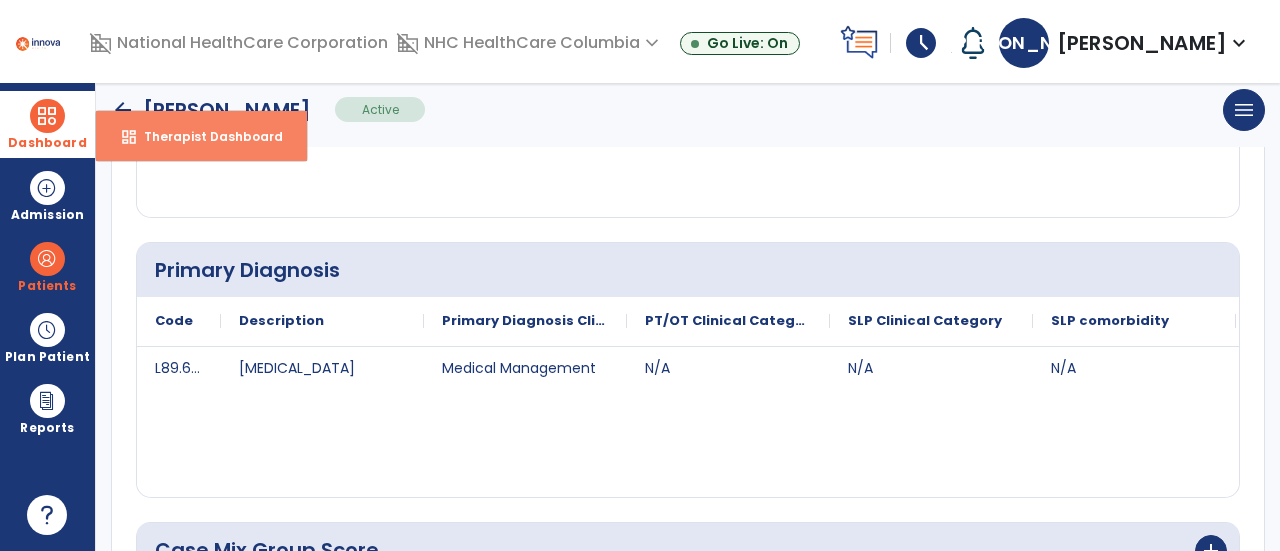 click on "dashboard  Therapist Dashboard" at bounding box center [201, 136] 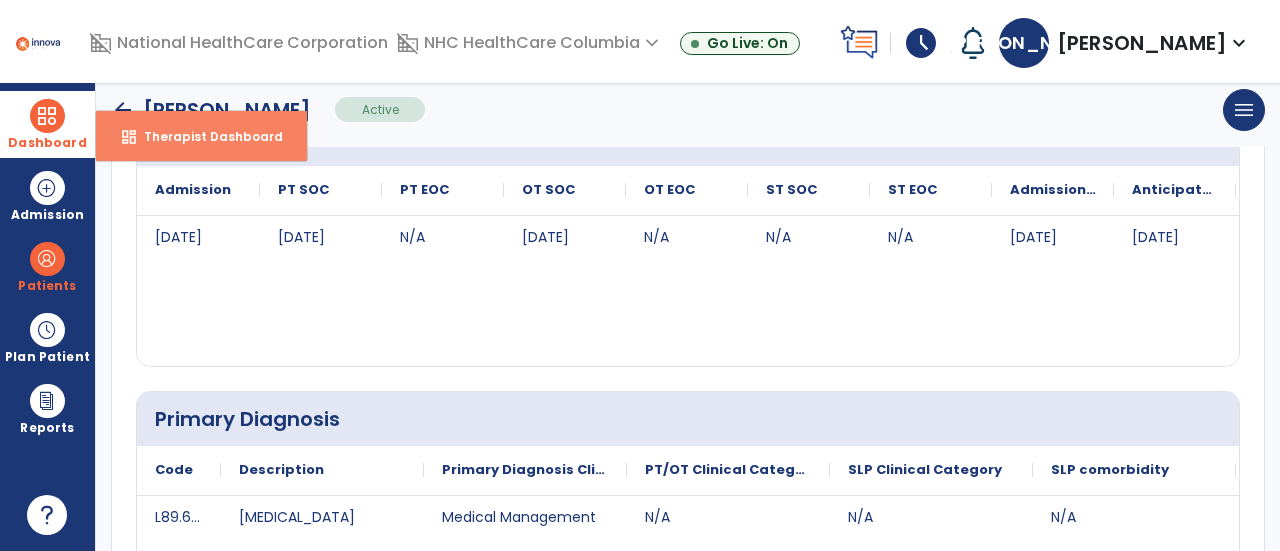 select on "****" 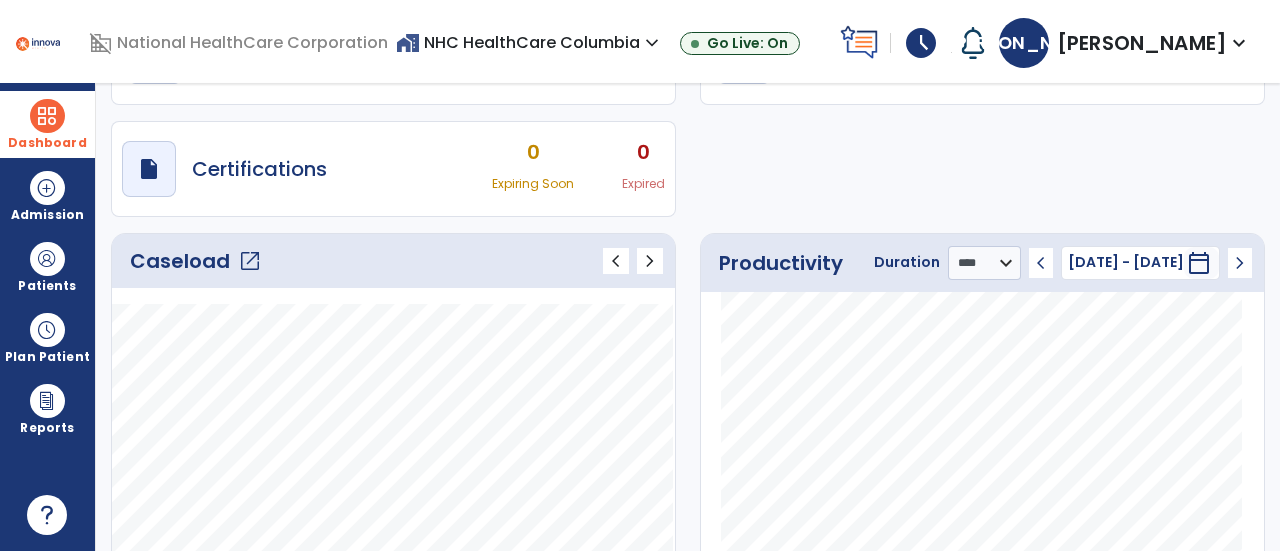 click on "Caseload   open_in_new" 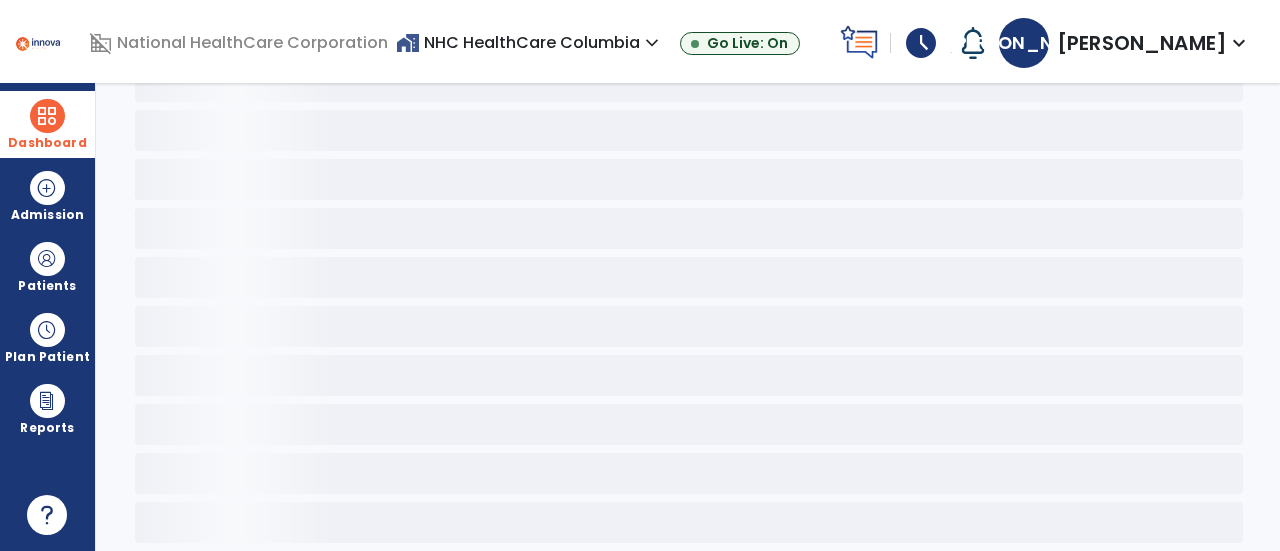 scroll, scrollTop: 108, scrollLeft: 0, axis: vertical 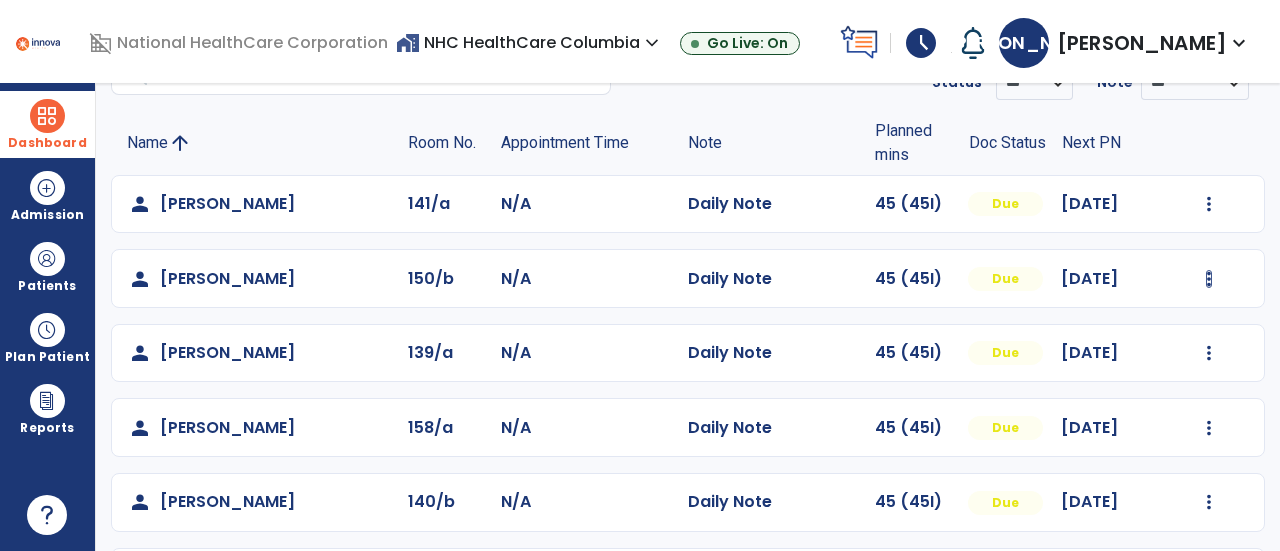 click at bounding box center [1209, 204] 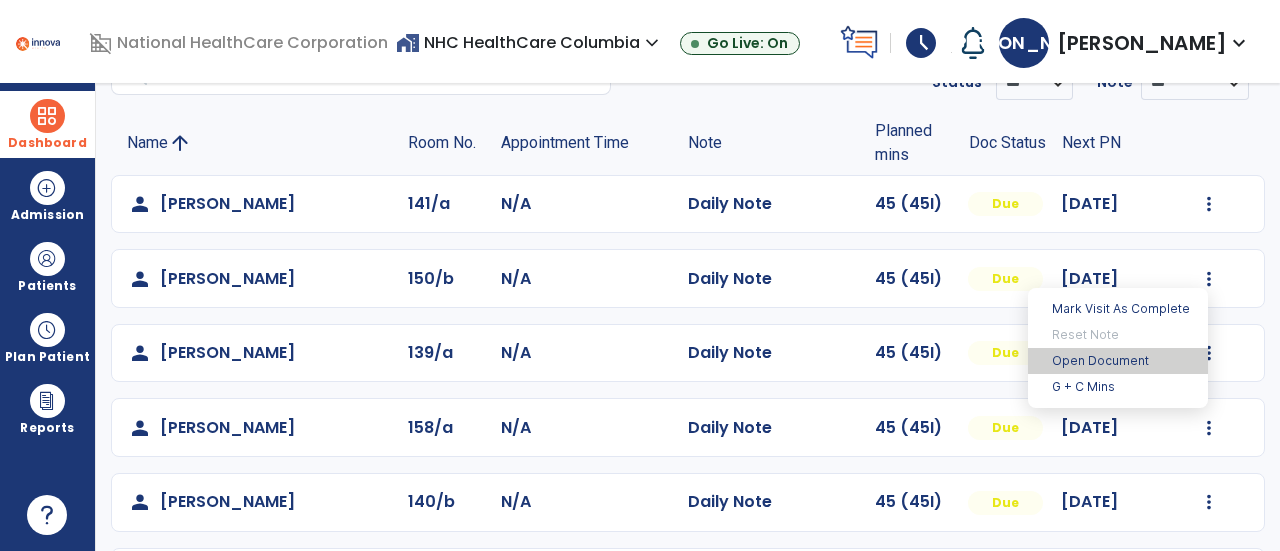click on "Open Document" at bounding box center (1118, 361) 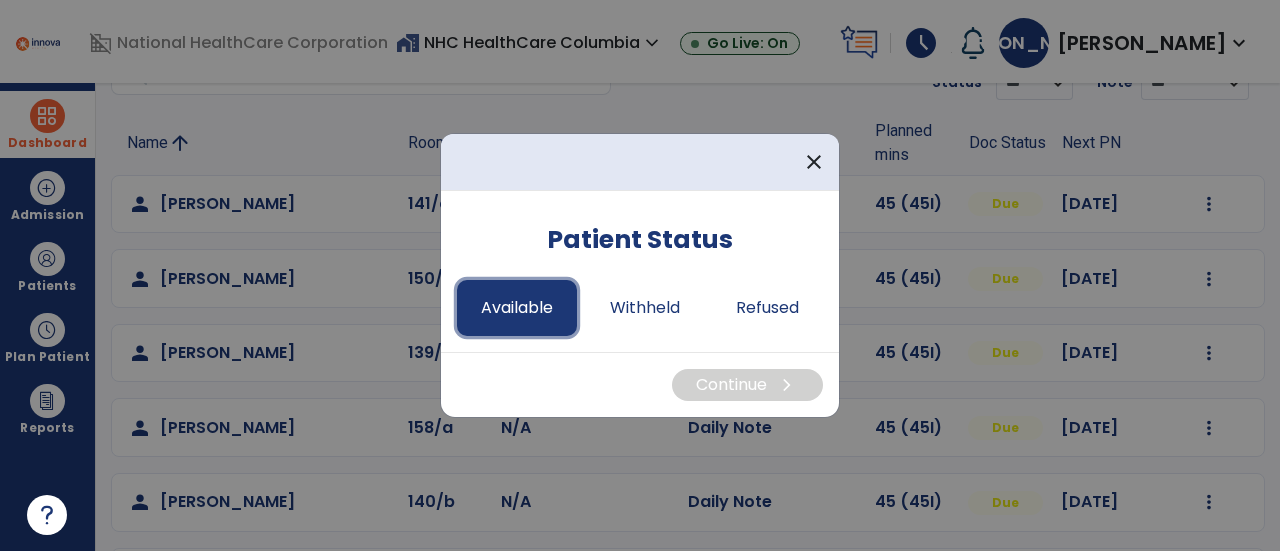 click on "Available" at bounding box center [517, 308] 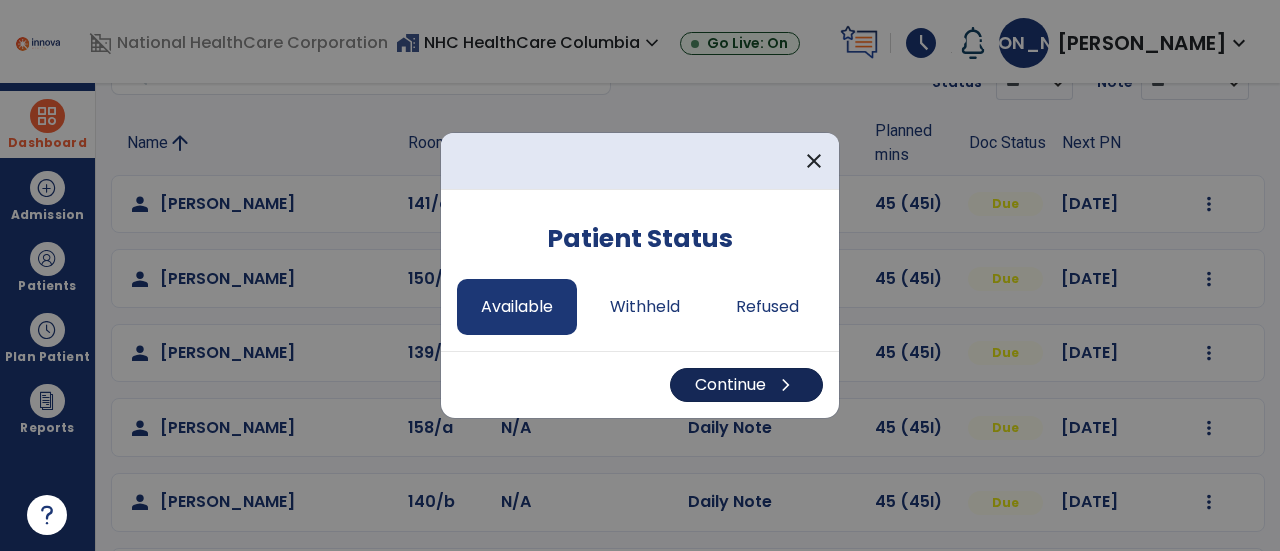 click on "Continue   chevron_right" at bounding box center [746, 385] 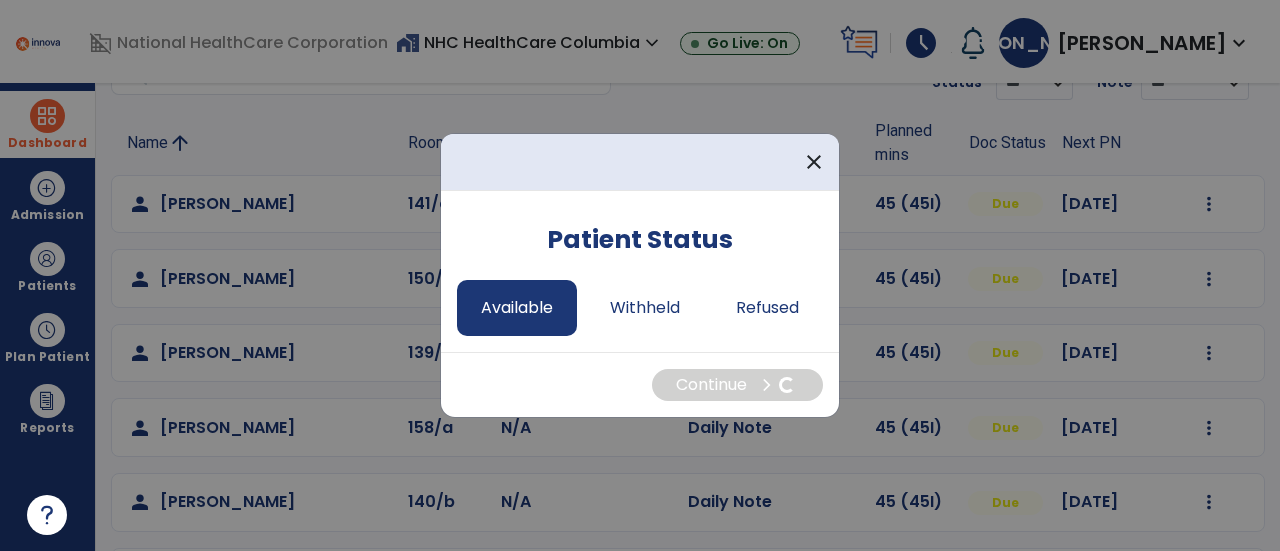 select on "*" 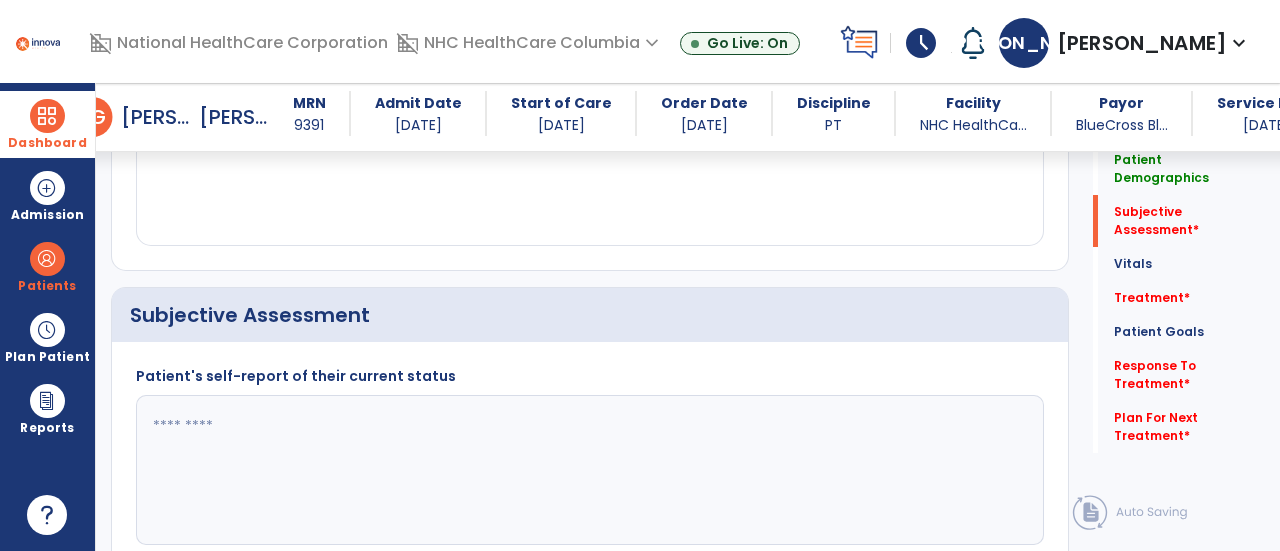 scroll, scrollTop: 469, scrollLeft: 0, axis: vertical 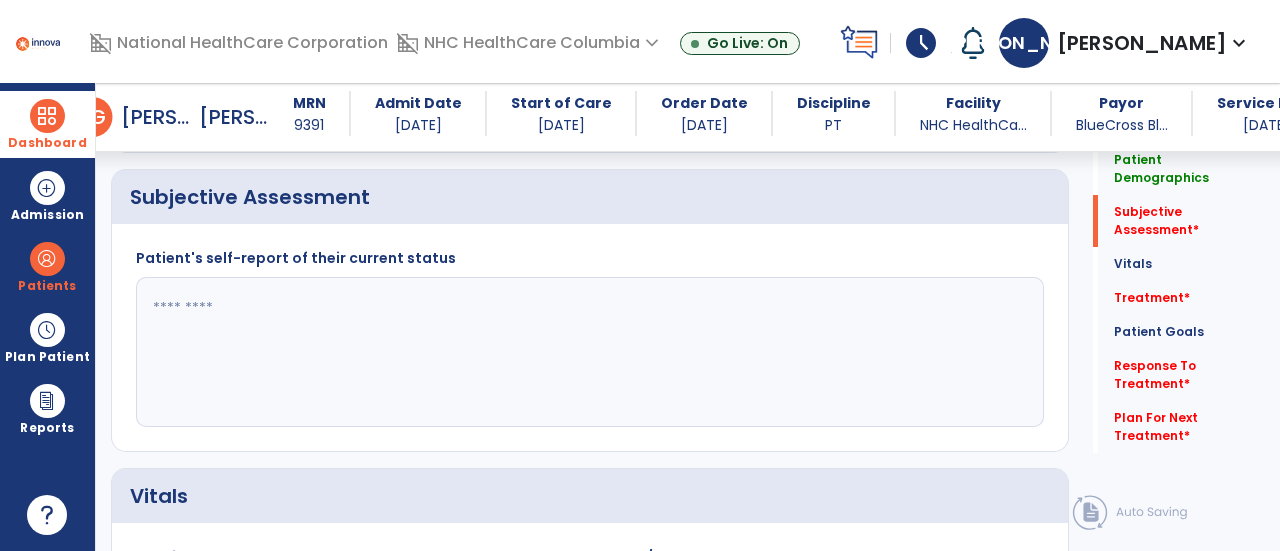 click 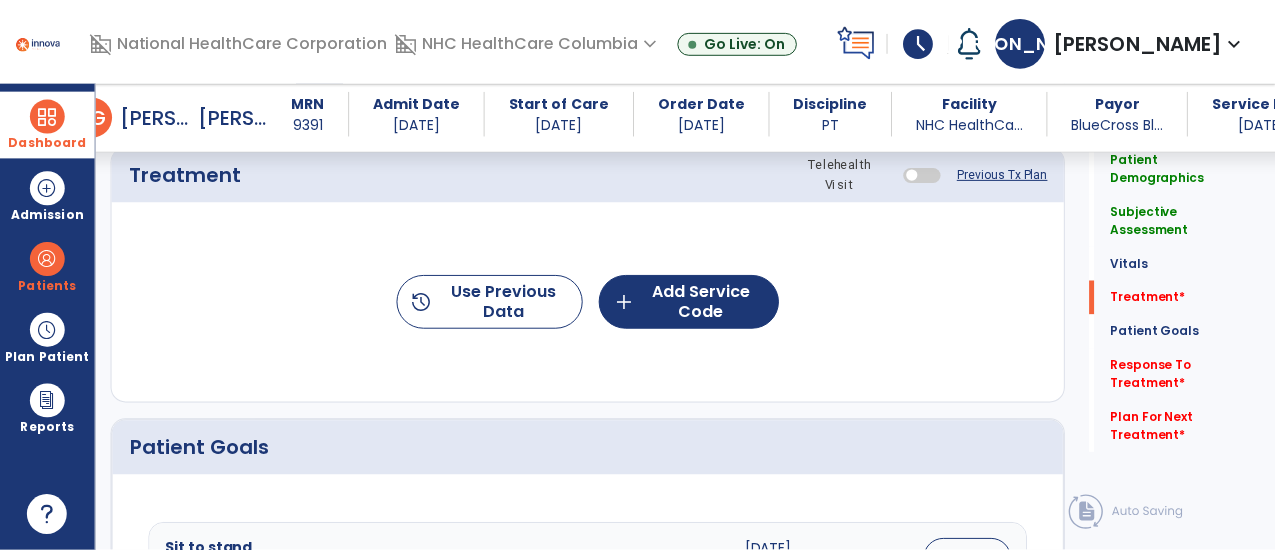 scroll, scrollTop: 1213, scrollLeft: 0, axis: vertical 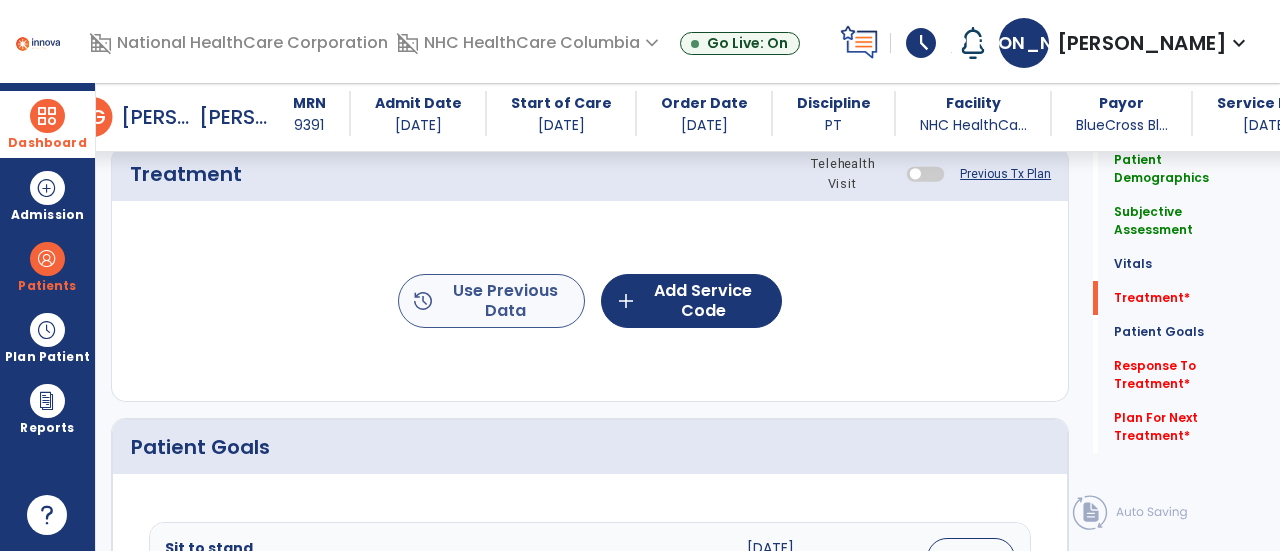 type on "**********" 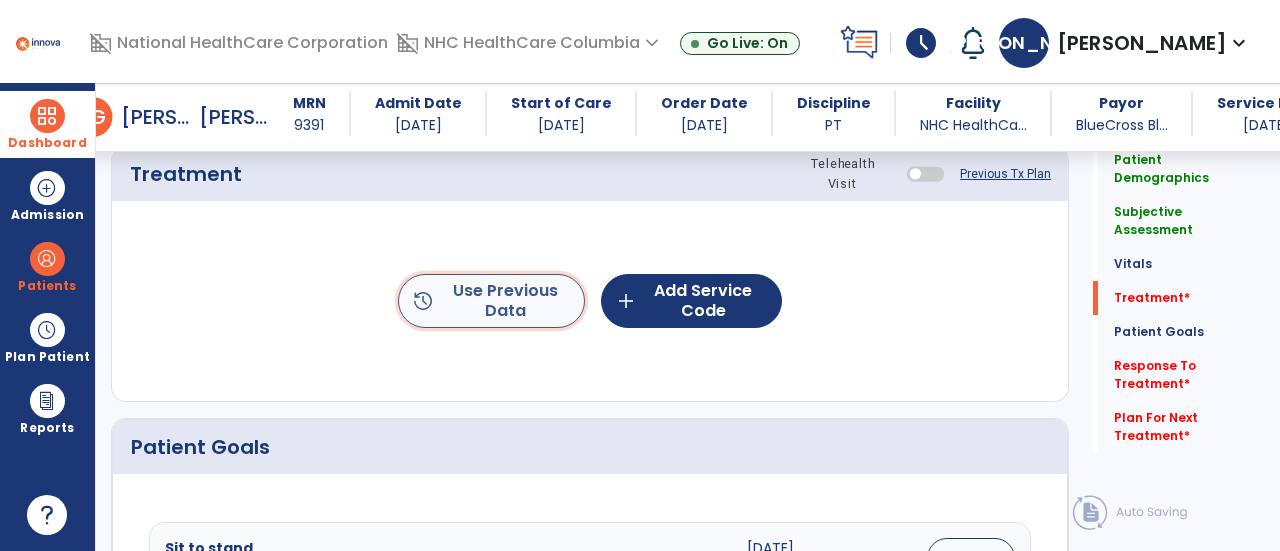 click on "history  Use Previous Data" 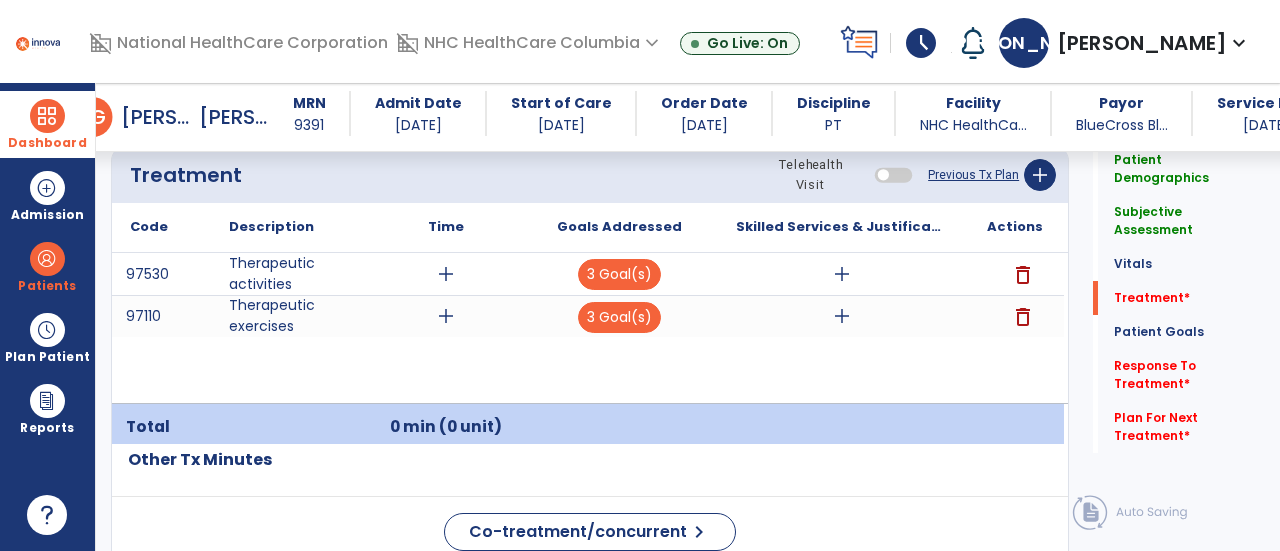 click on "add" at bounding box center (446, 274) 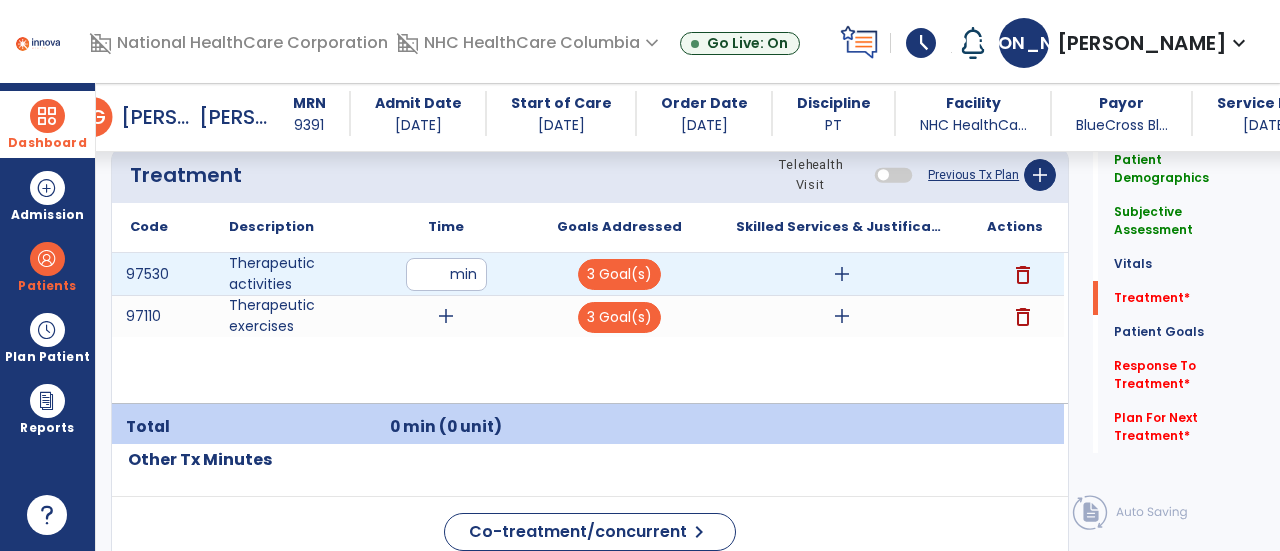 type on "**" 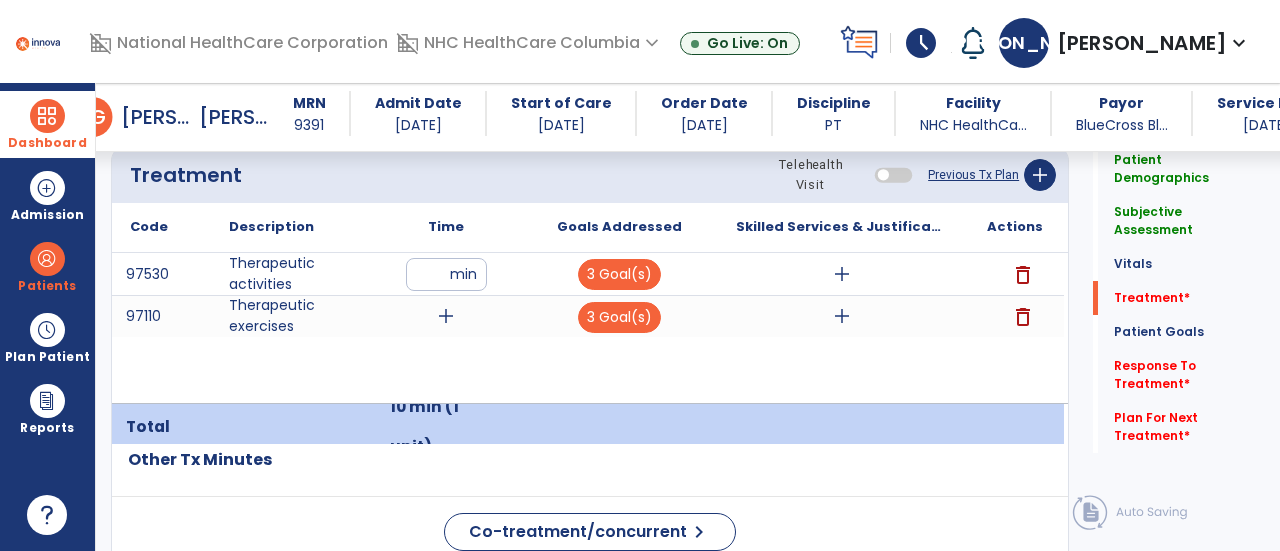 click on "add" at bounding box center (446, 316) 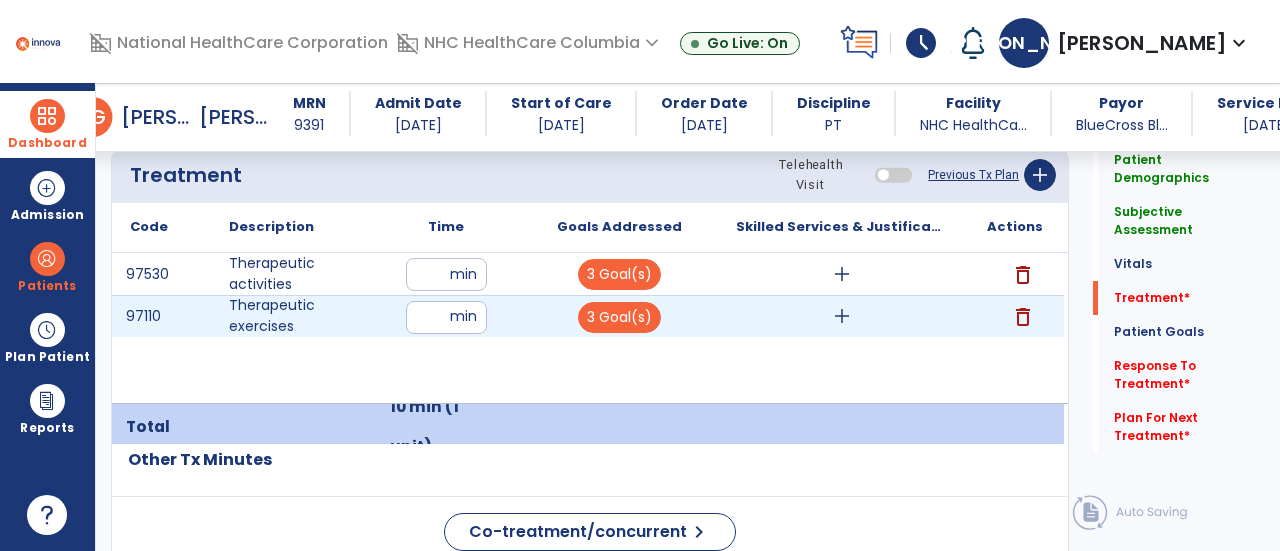 type on "**" 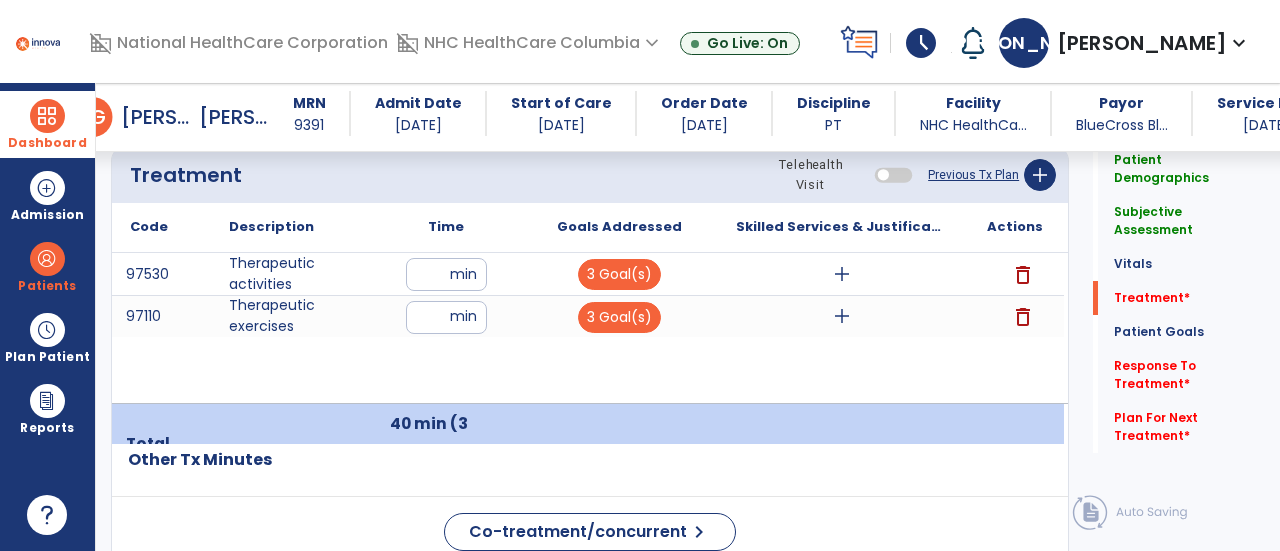 click on "add" at bounding box center (842, 316) 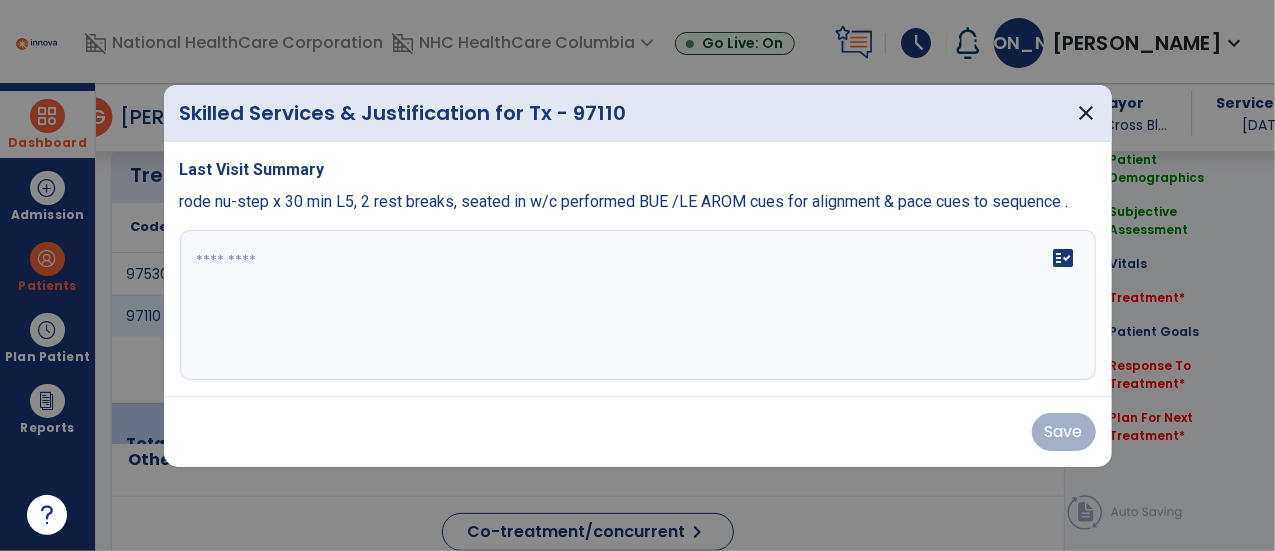 scroll, scrollTop: 1213, scrollLeft: 0, axis: vertical 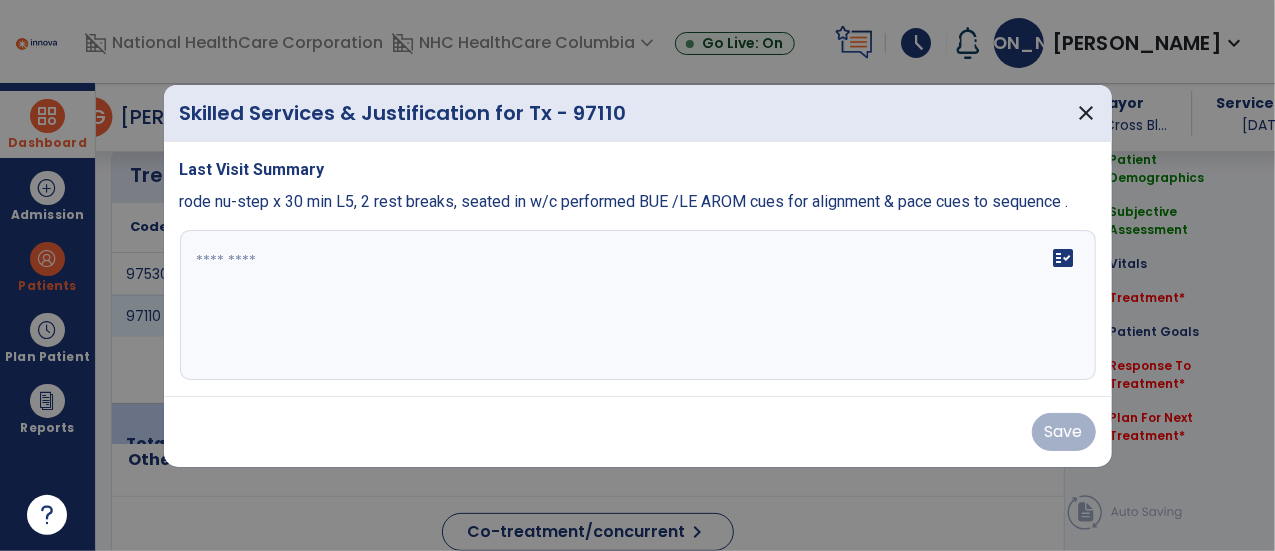click on "fact_check" at bounding box center [638, 305] 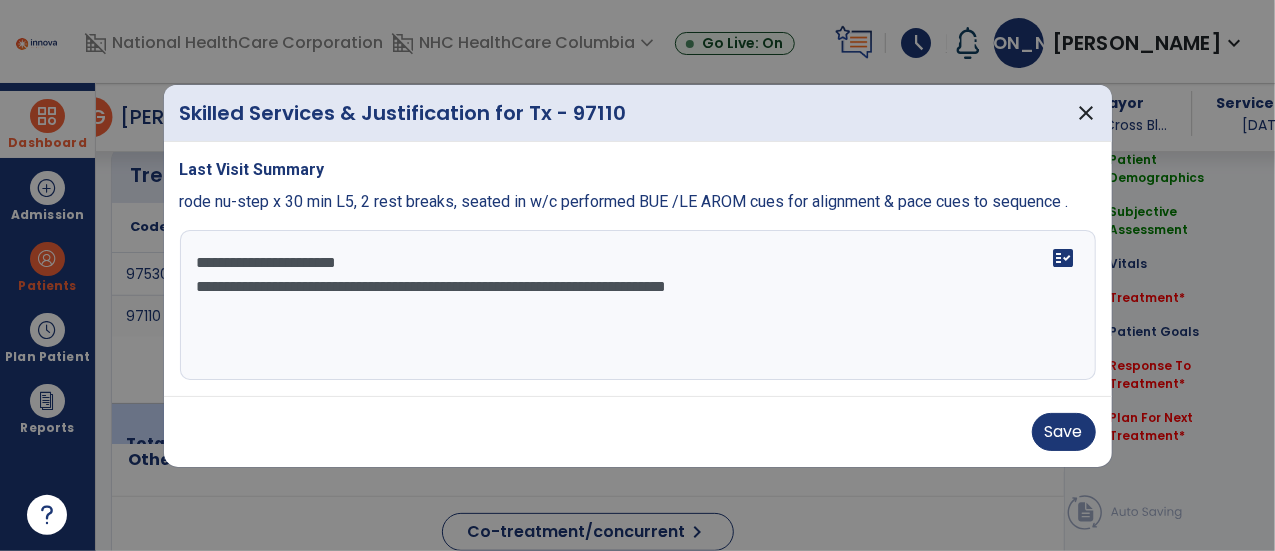 drag, startPoint x: 444, startPoint y: 315, endPoint x: 0, endPoint y: 103, distance: 492.01627 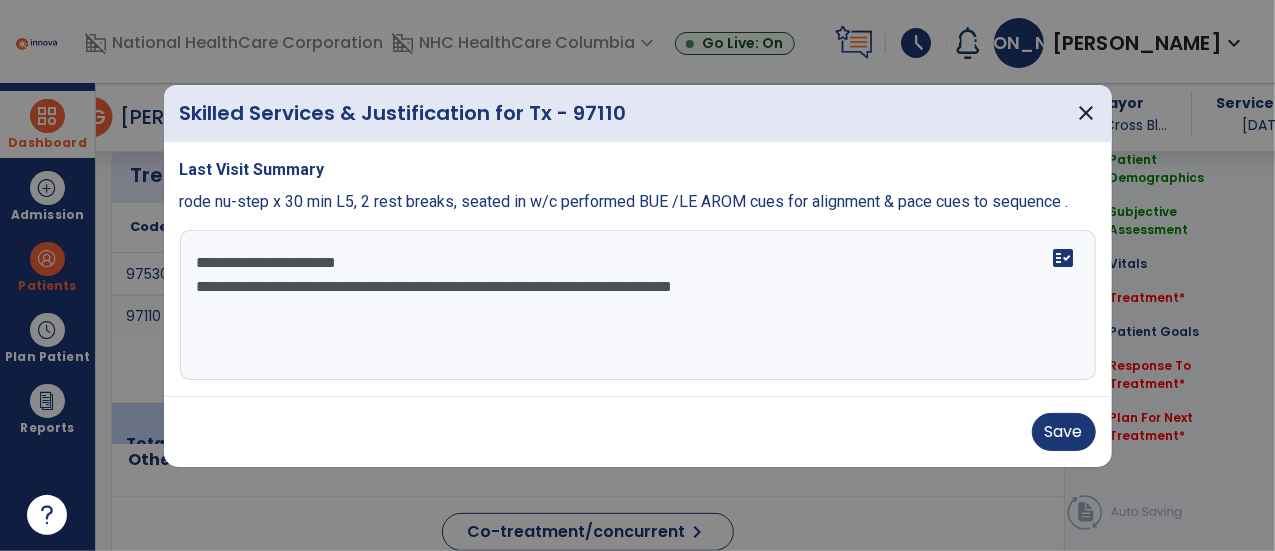 click on "**********" at bounding box center (638, 305) 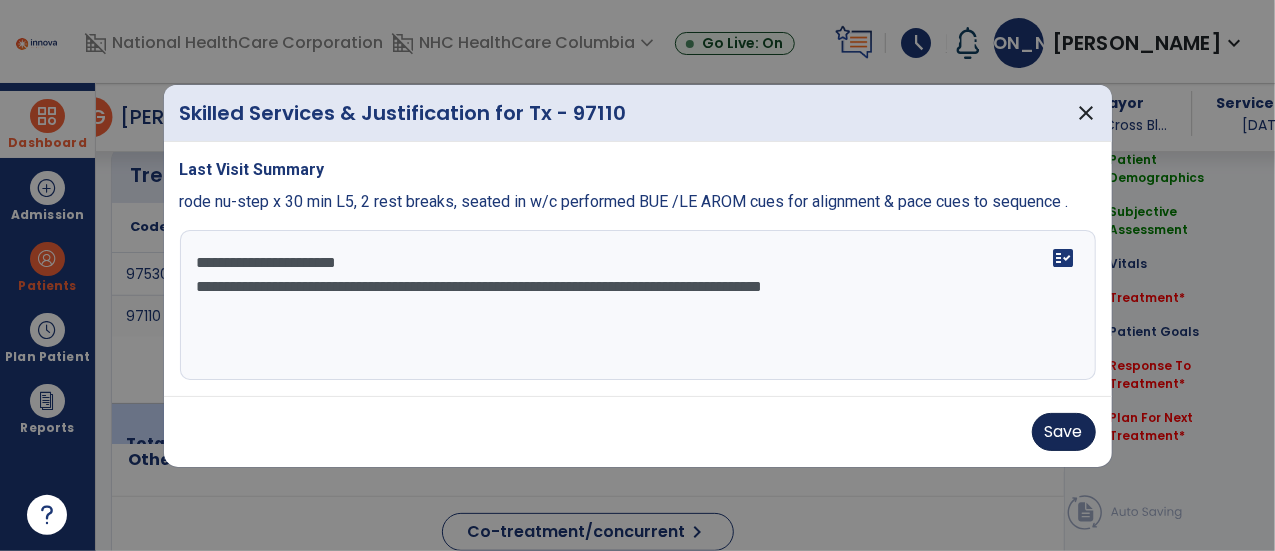 type on "**********" 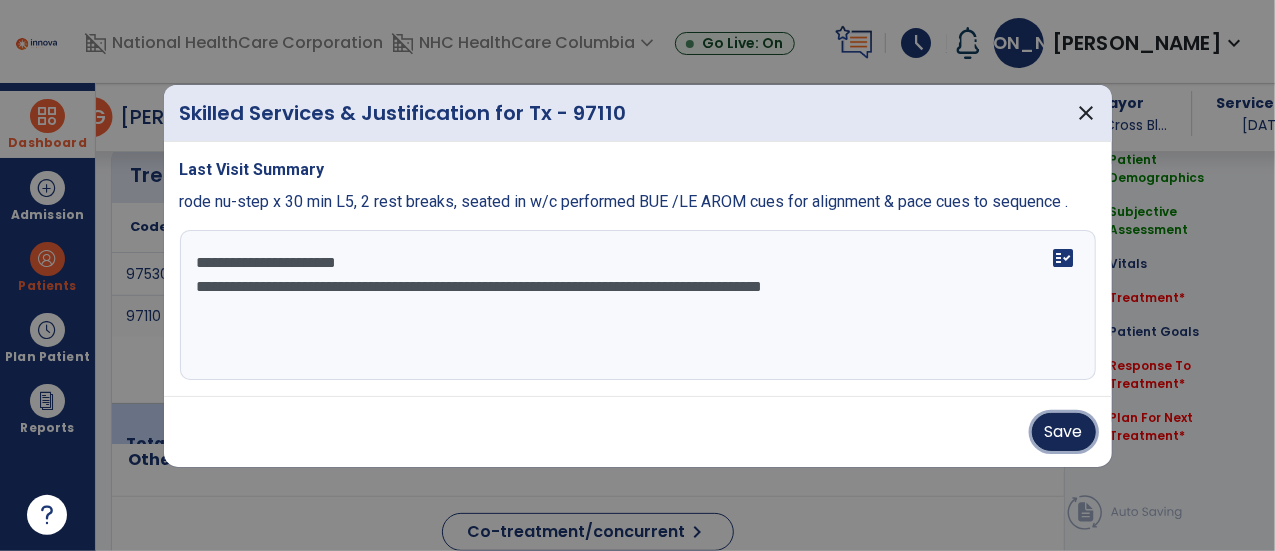 click on "Save" at bounding box center [1064, 432] 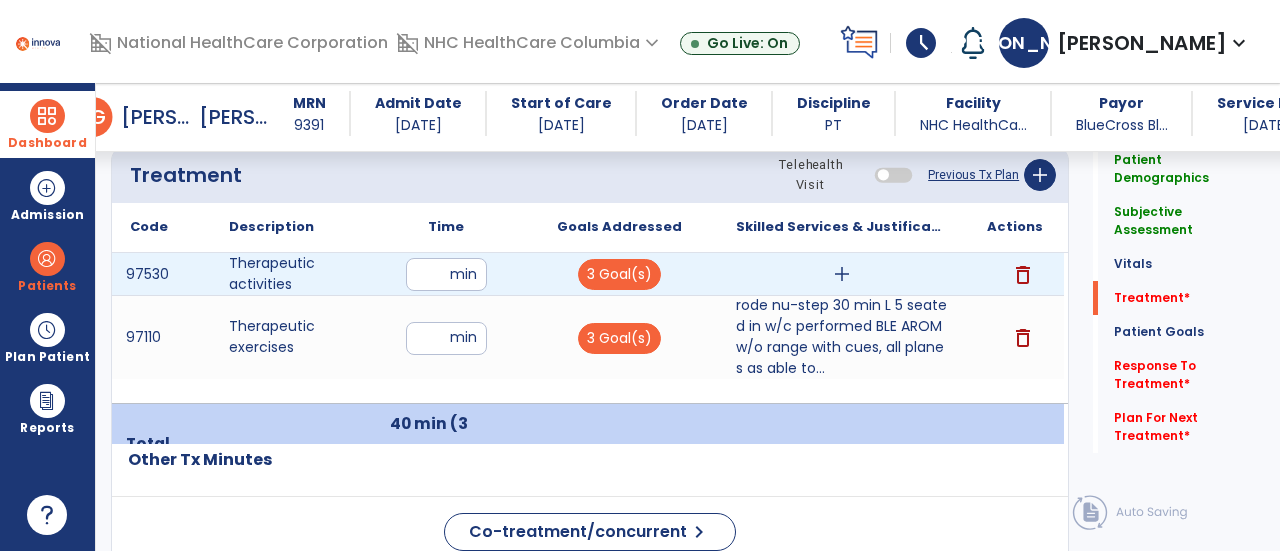 click on "add" at bounding box center [842, 274] 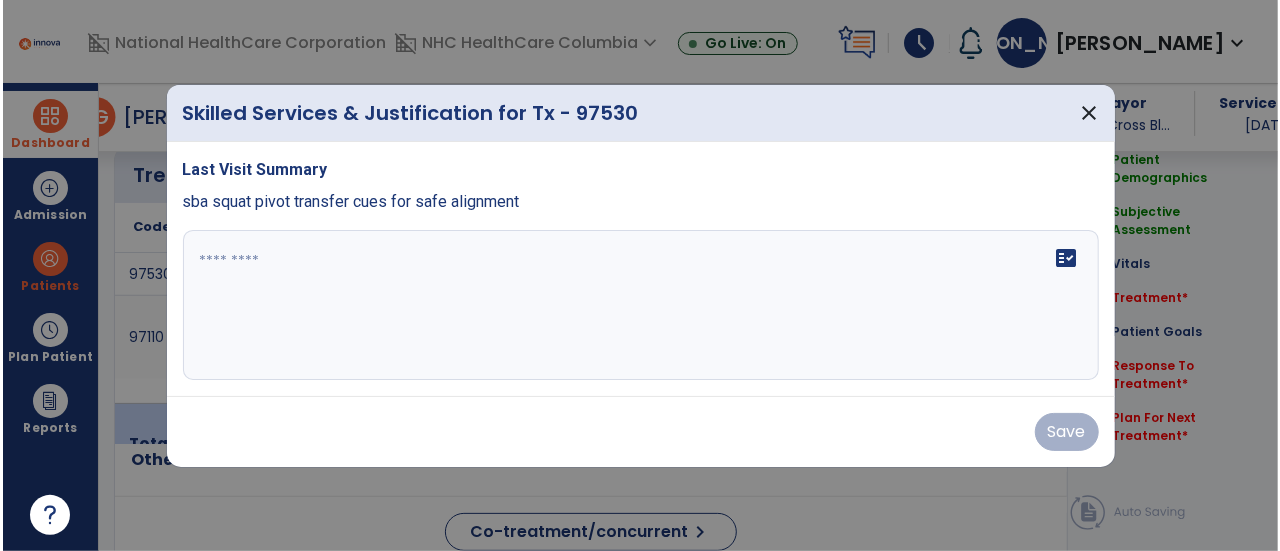 scroll, scrollTop: 1213, scrollLeft: 0, axis: vertical 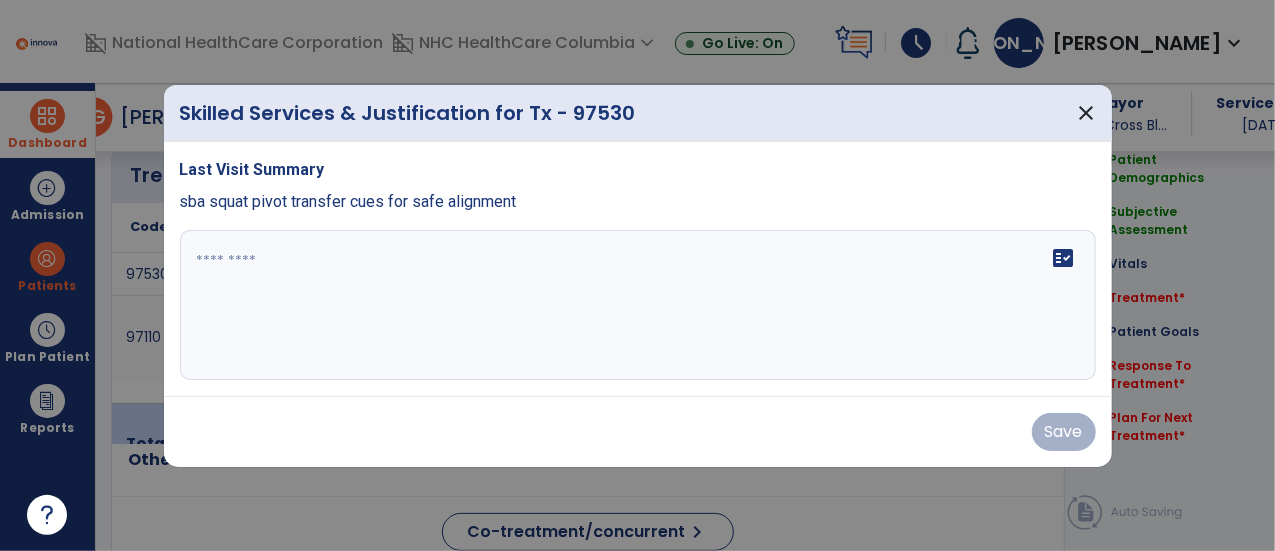 click on "fact_check" at bounding box center (638, 305) 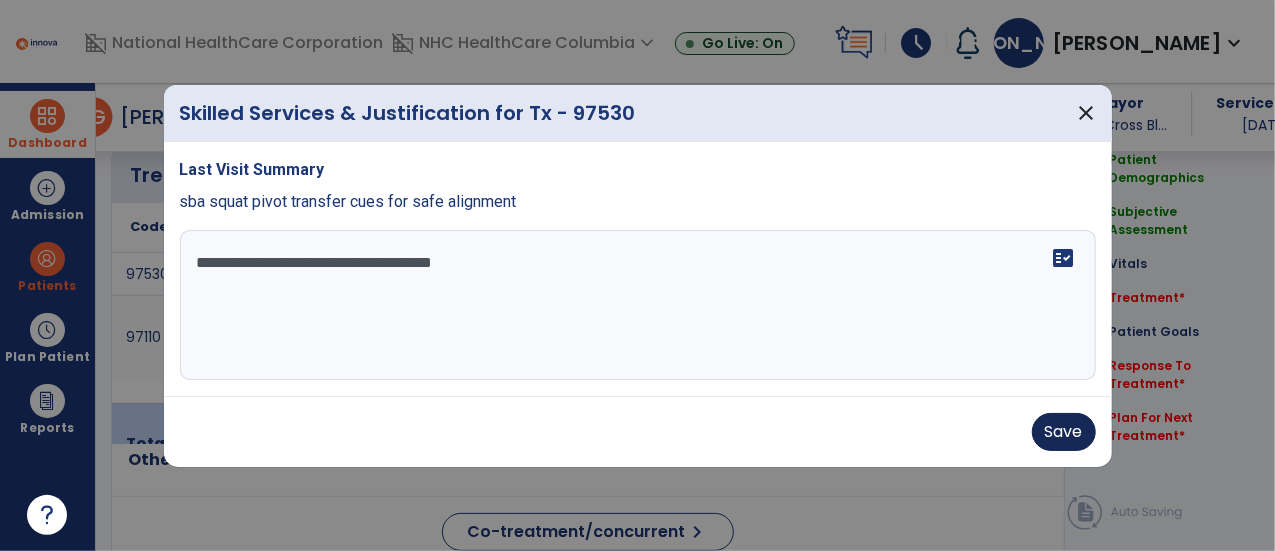 type on "**********" 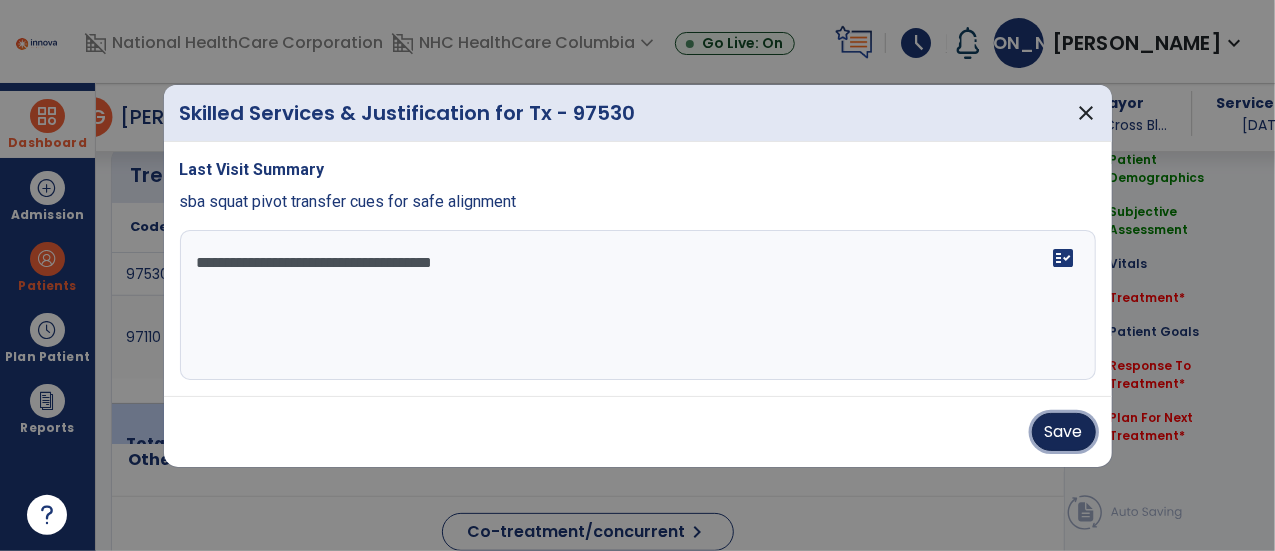 click on "Save" at bounding box center (1064, 432) 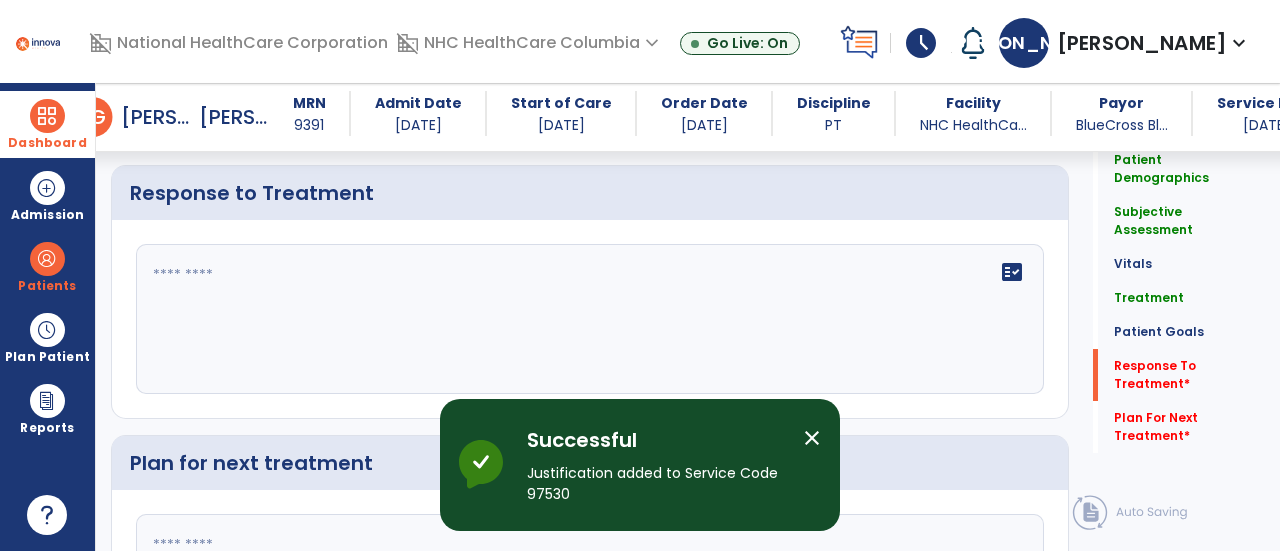 scroll, scrollTop: 2580, scrollLeft: 0, axis: vertical 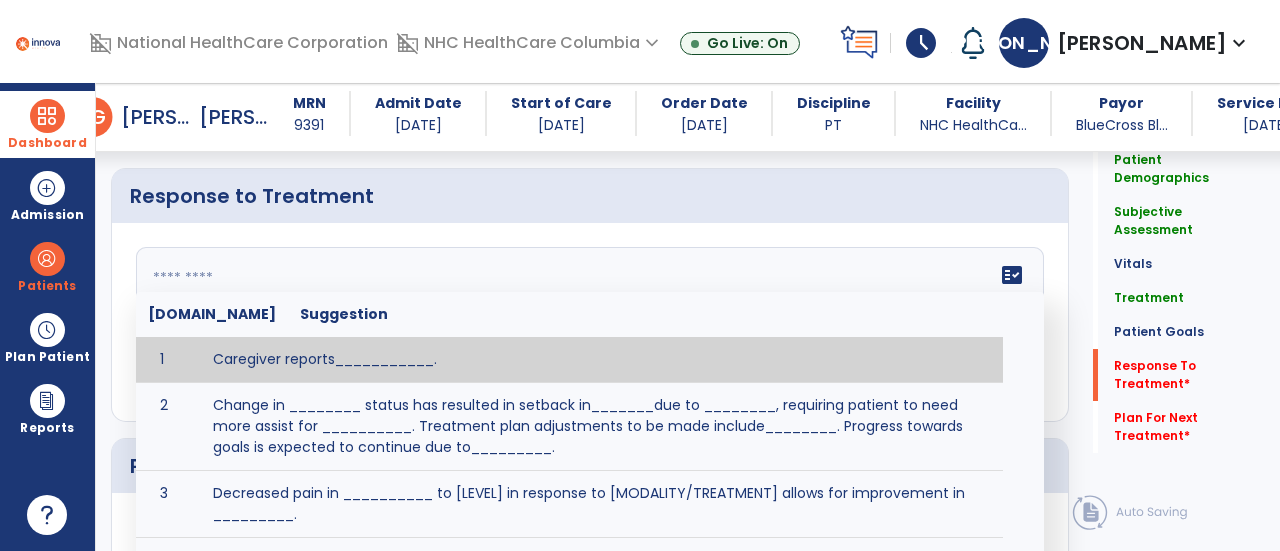 click on "fact_check  [DOMAIN_NAME] Suggestion 1 Caregiver reports___________. 2 Change in ________ status has resulted in setback in_______due to ________, requiring patient to need more assist for __________.   Treatment plan adjustments to be made include________.  Progress towards goals is expected to continue due to_________. 3 Decreased pain in __________ to [LEVEL] in response to [MODALITY/TREATMENT] allows for improvement in _________. 4 Functional gains in _______ have impacted the patient's ability to perform_________ with a reduction in assist levels to_________. 5 Functional progress this week has been significant due to__________. 6 Gains in ________ have improved the patient's ability to perform ______with decreased levels of assist to___________. 7 Improvement in ________allows patient to tolerate higher levels of challenges in_________. 8 Pain in [AREA] has decreased to [LEVEL] in response to [TREATMENT/MODALITY], allowing fore ease in completing__________. 9 10 11 12 13 14 15 16 17 18 19 20 21" 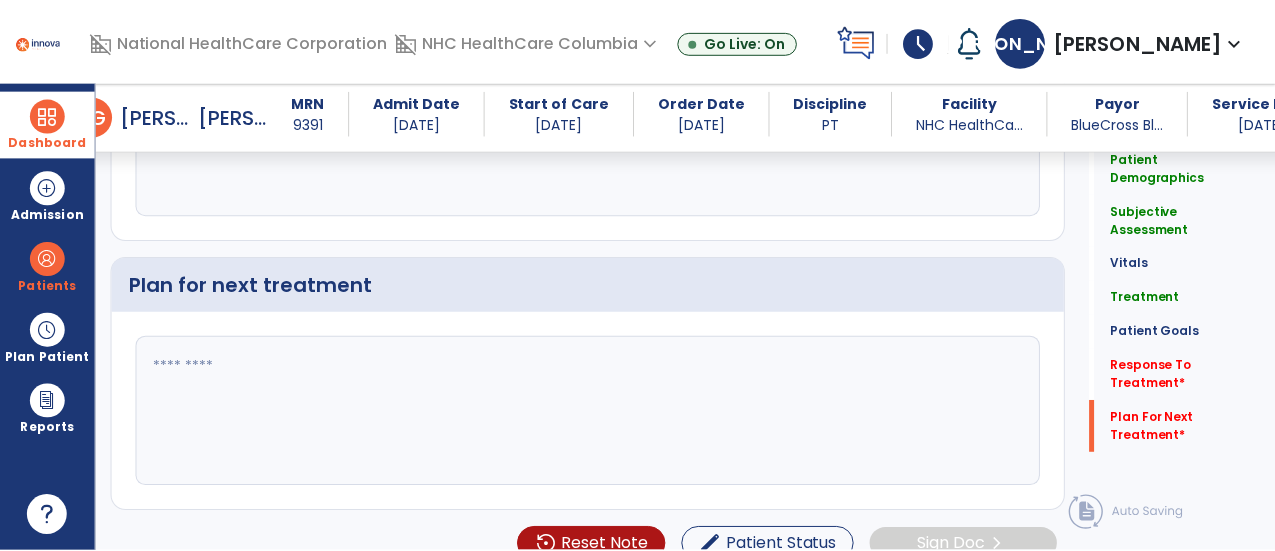 scroll, scrollTop: 2776, scrollLeft: 0, axis: vertical 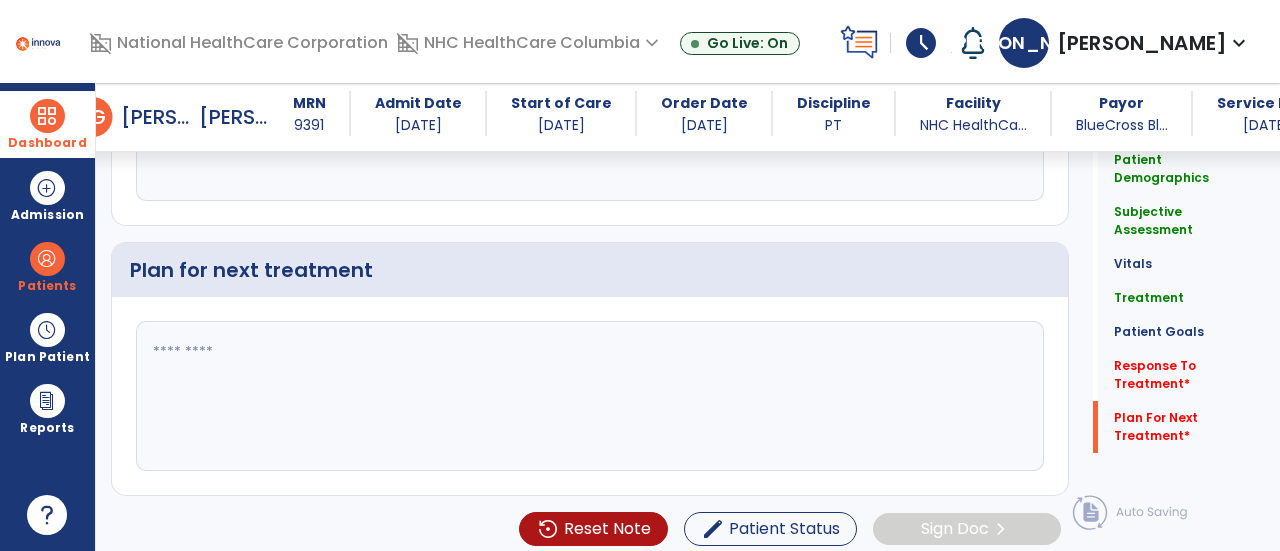 type on "**********" 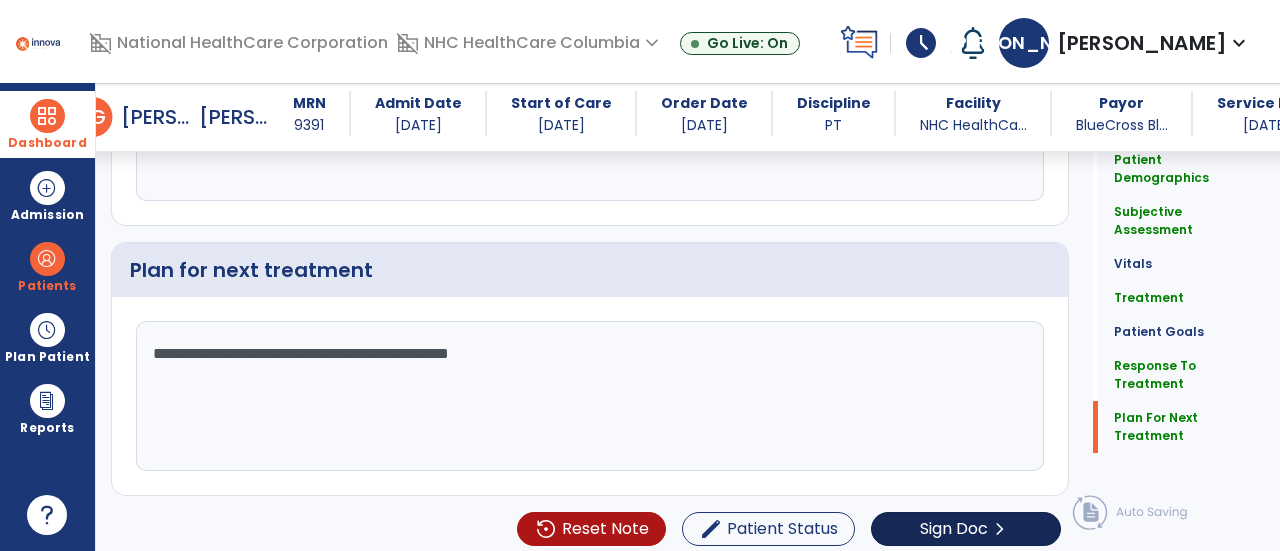 type on "**********" 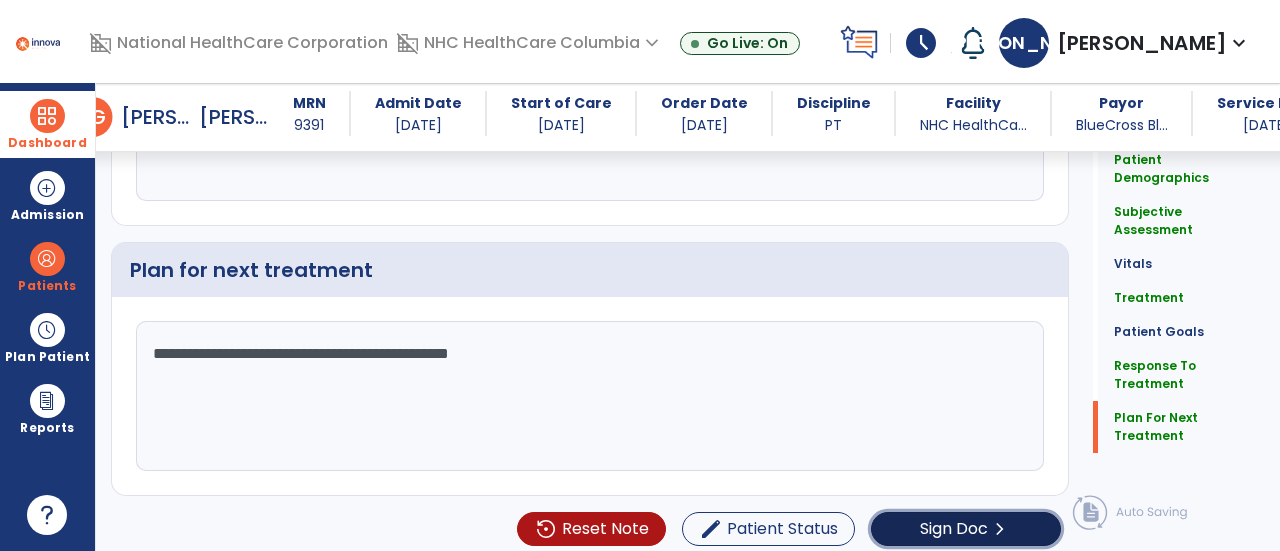 click on "Sign Doc" 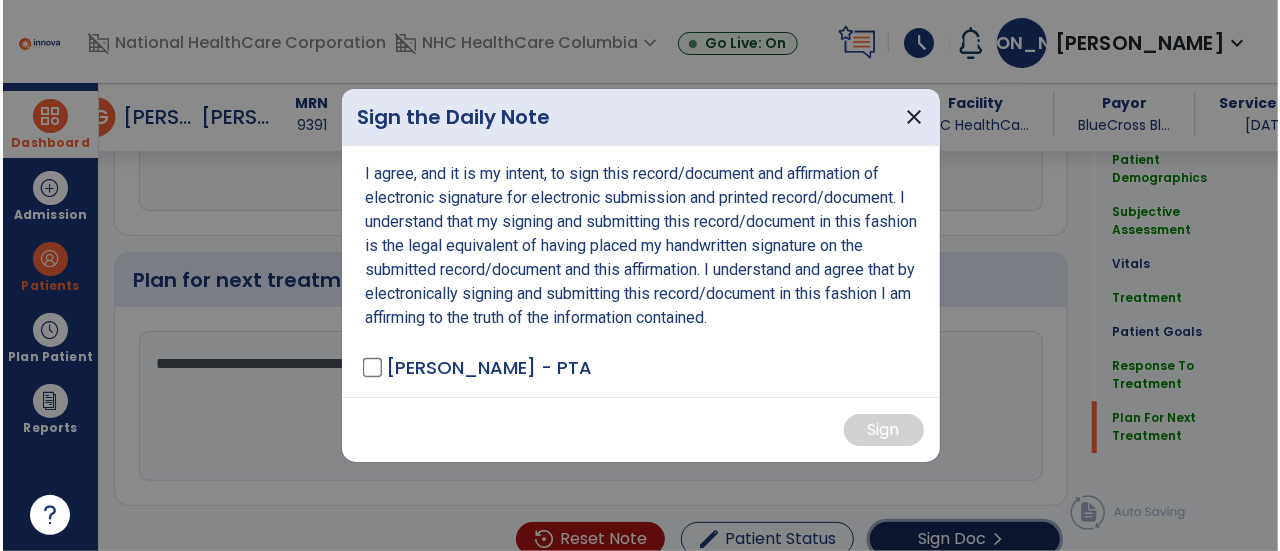 scroll, scrollTop: 2776, scrollLeft: 0, axis: vertical 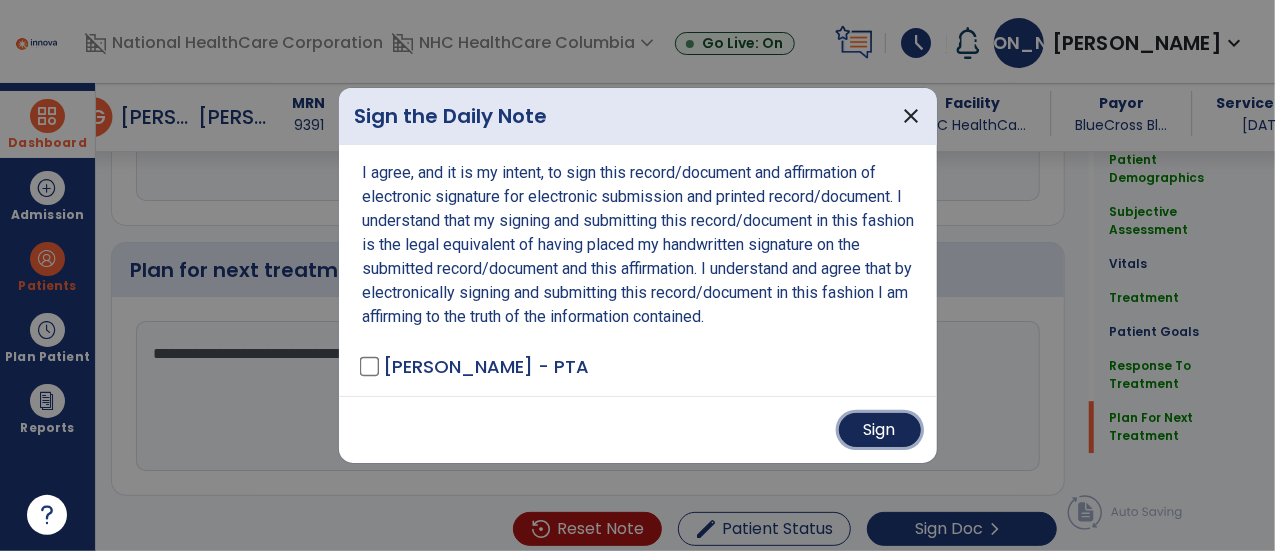 click on "Sign" at bounding box center [880, 430] 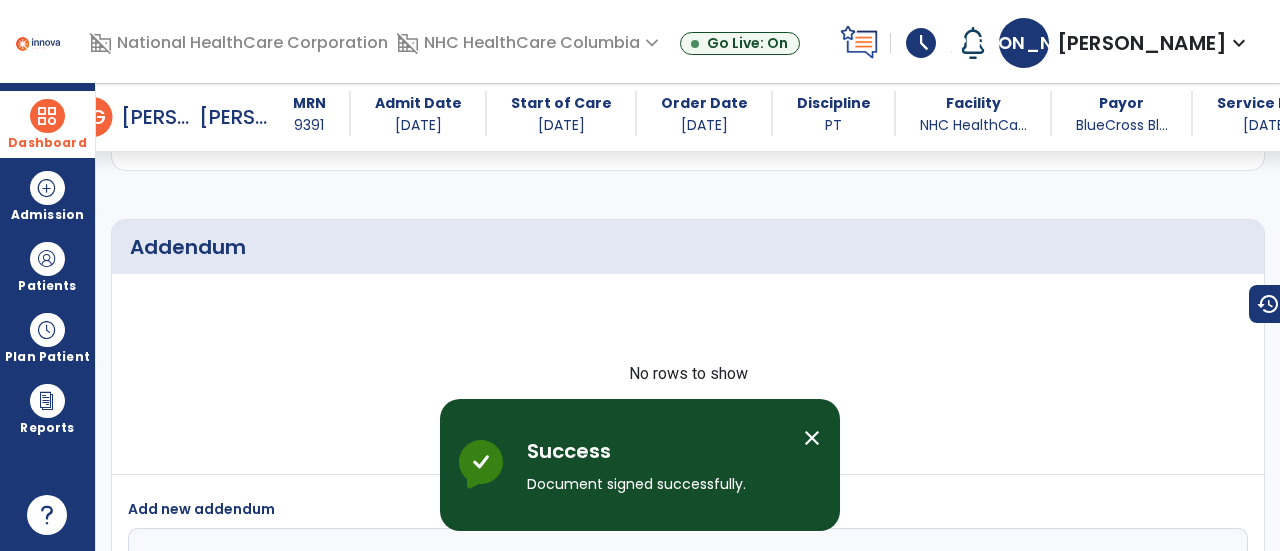 scroll, scrollTop: 3596, scrollLeft: 0, axis: vertical 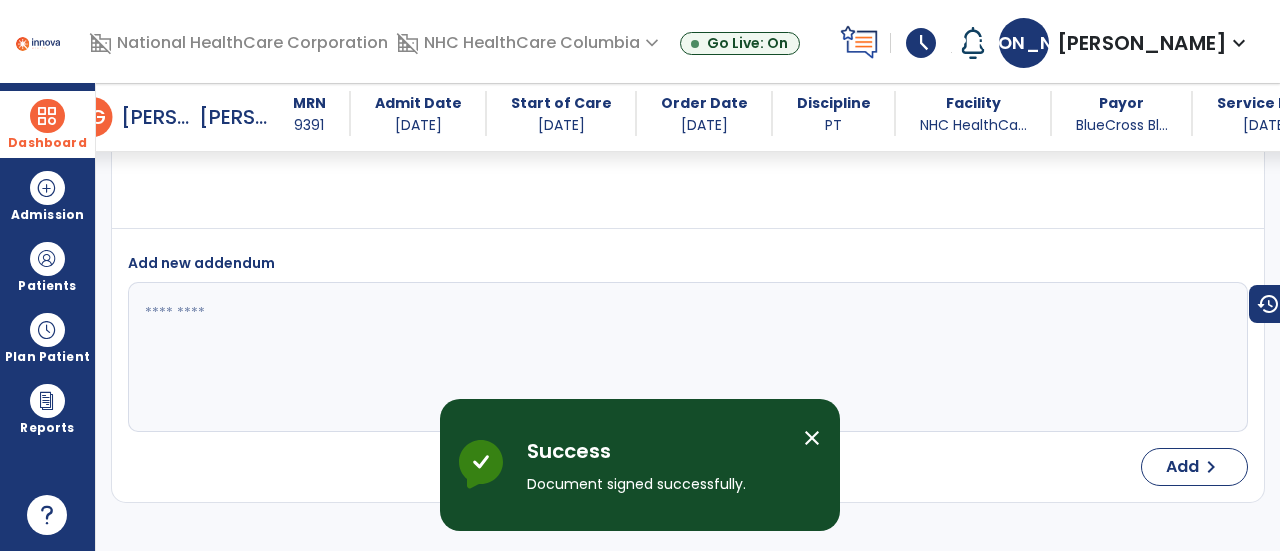 click at bounding box center (47, 116) 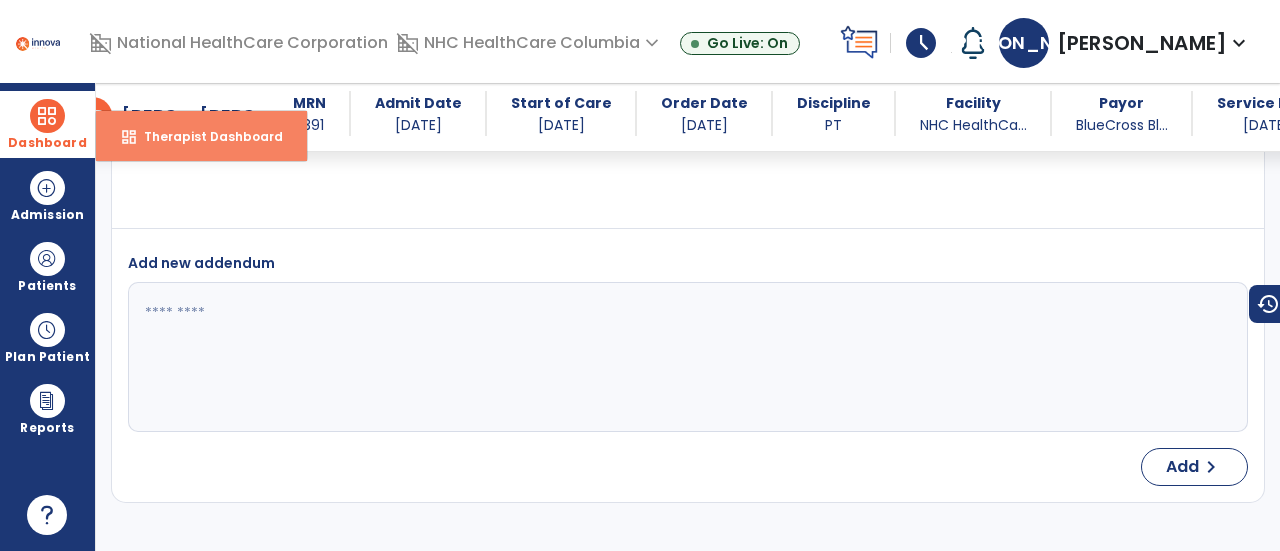 click on "dashboard  Therapist Dashboard" at bounding box center (201, 136) 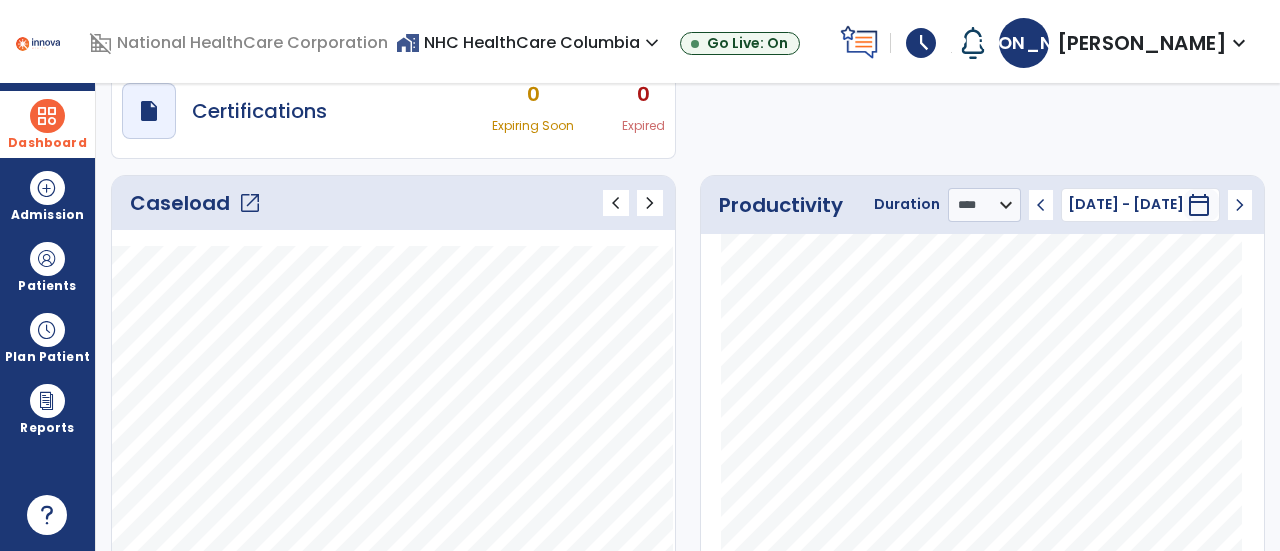 scroll, scrollTop: 193, scrollLeft: 0, axis: vertical 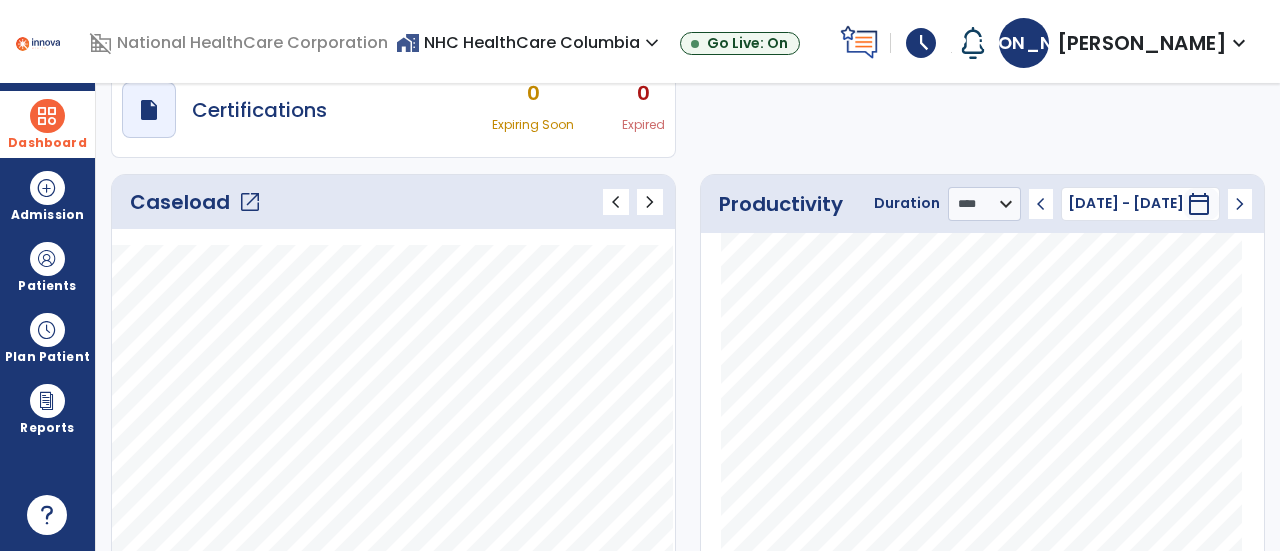 click on "Caseload   open_in_new" 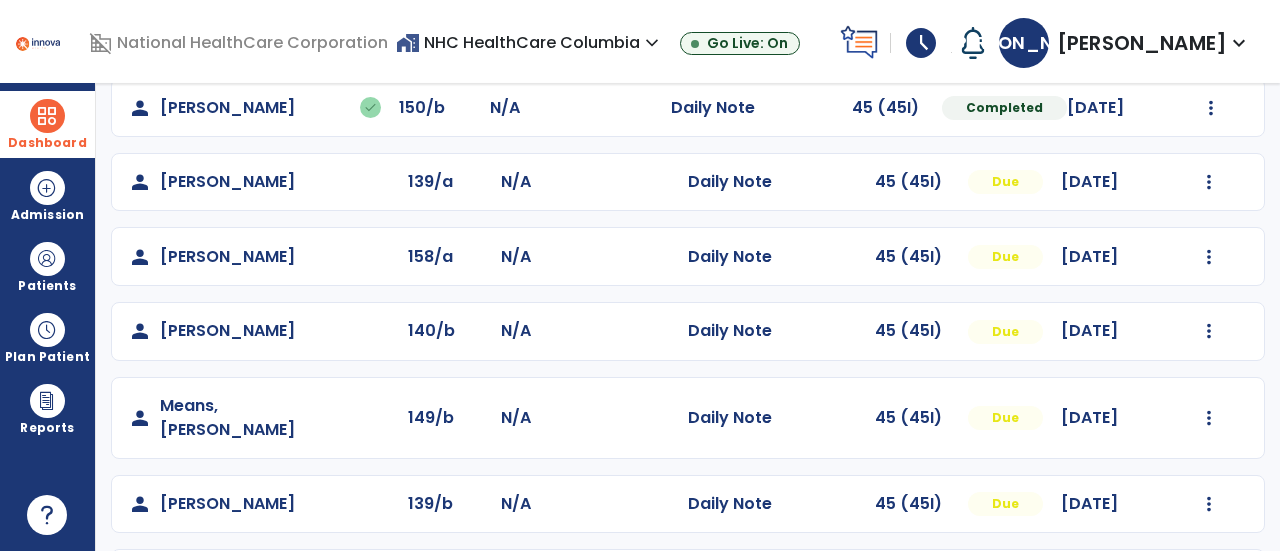 scroll, scrollTop: 333, scrollLeft: 0, axis: vertical 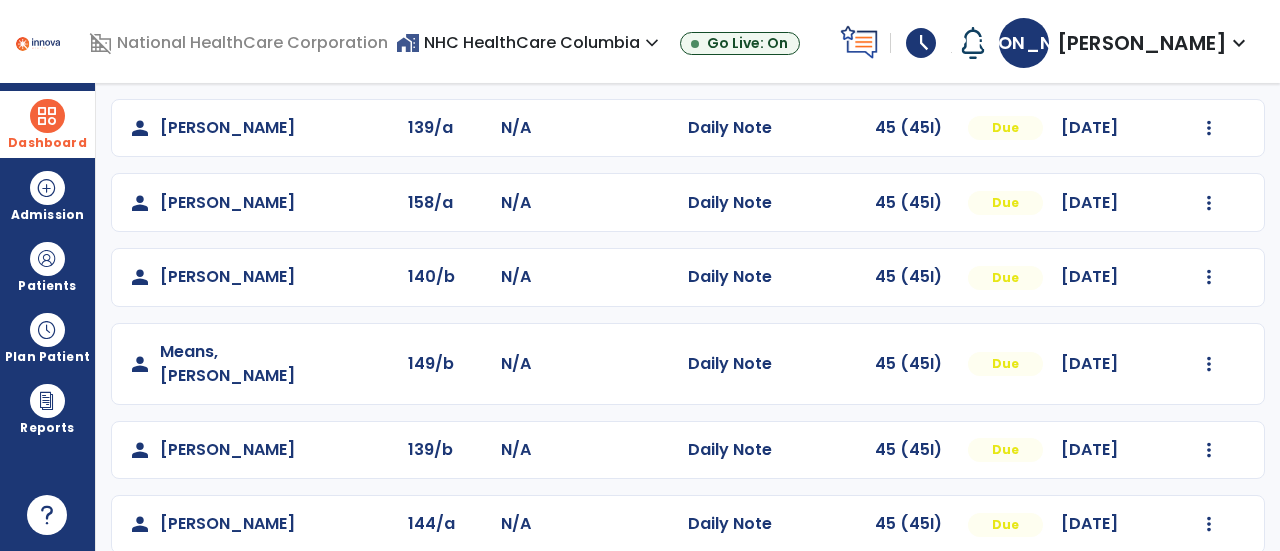 click on "Mark Visit As Complete   Reset Note   Open Document   G + C Mins" 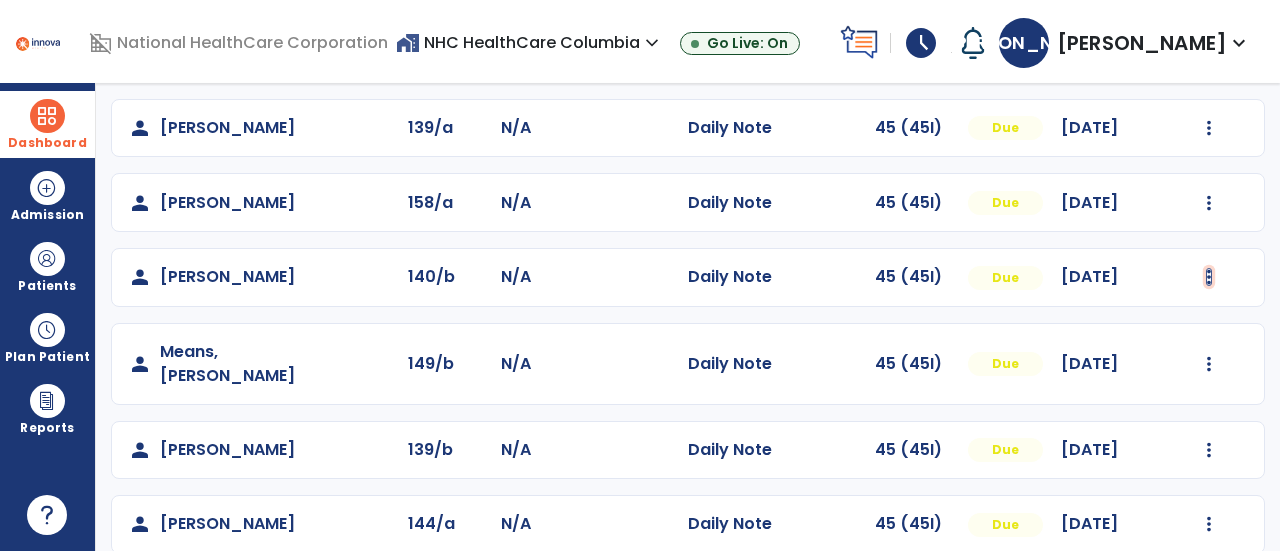 click at bounding box center (1209, -21) 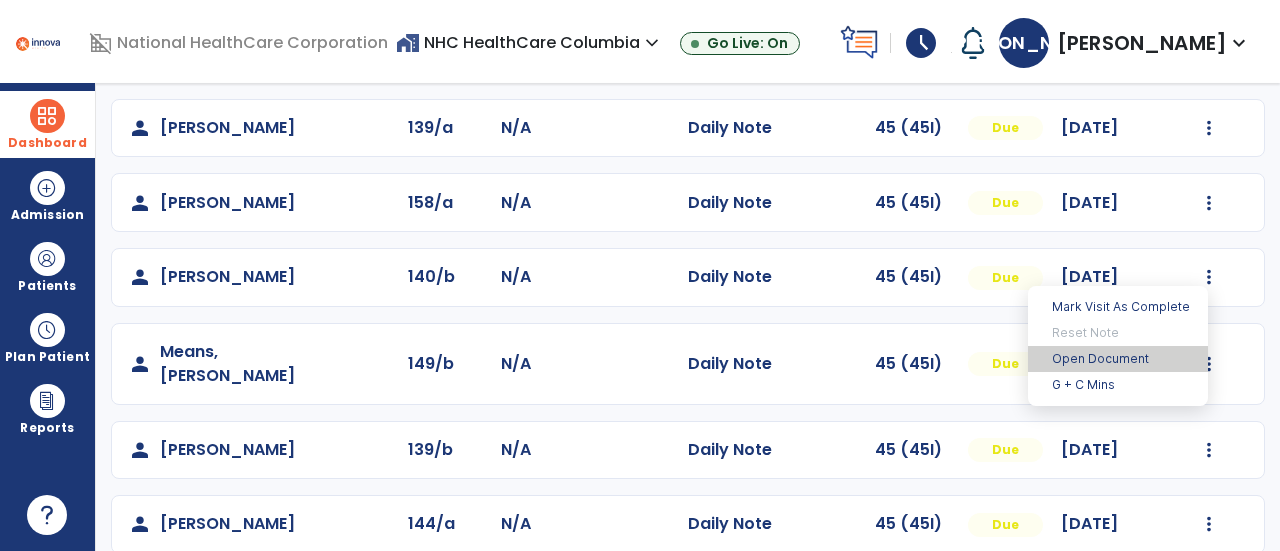 click on "Open Document" at bounding box center [1118, 359] 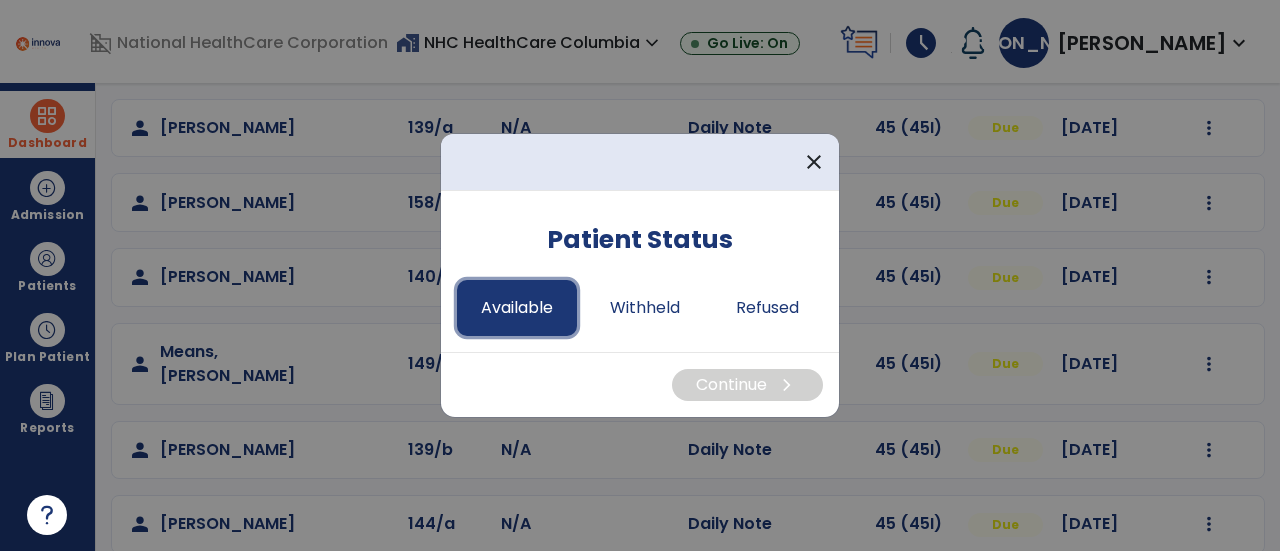 click on "Available" at bounding box center [517, 308] 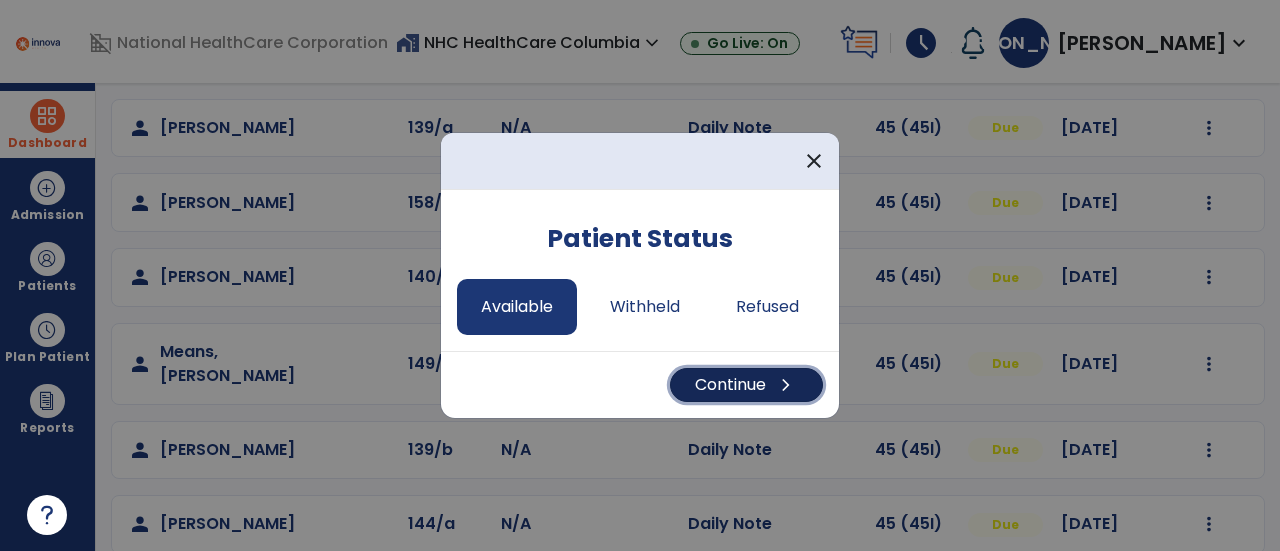 click on "Continue   chevron_right" at bounding box center [746, 385] 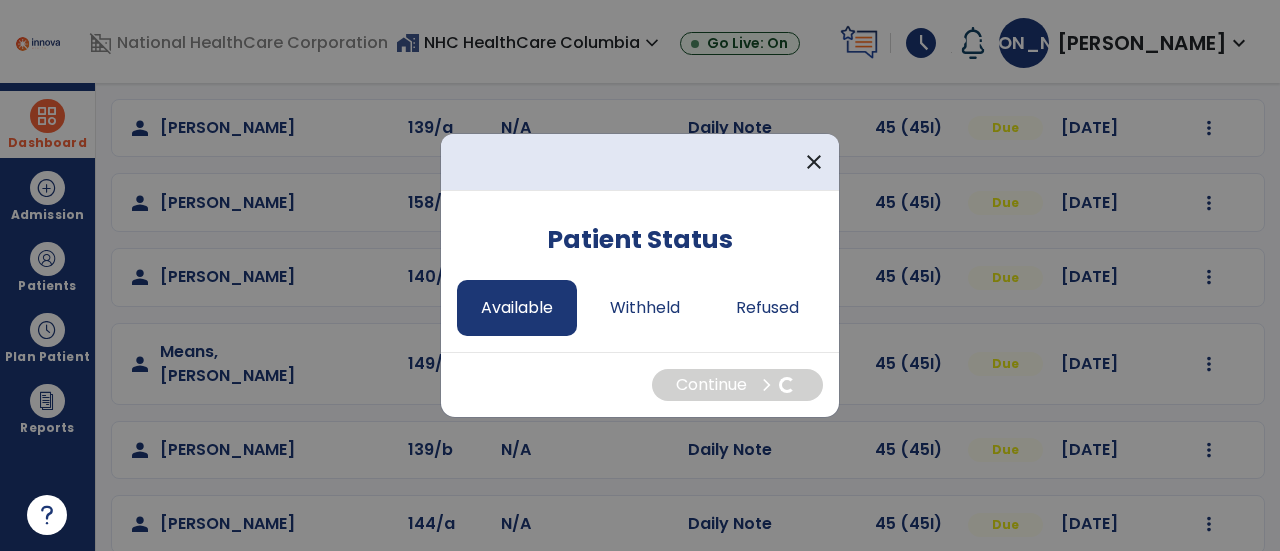 select on "*" 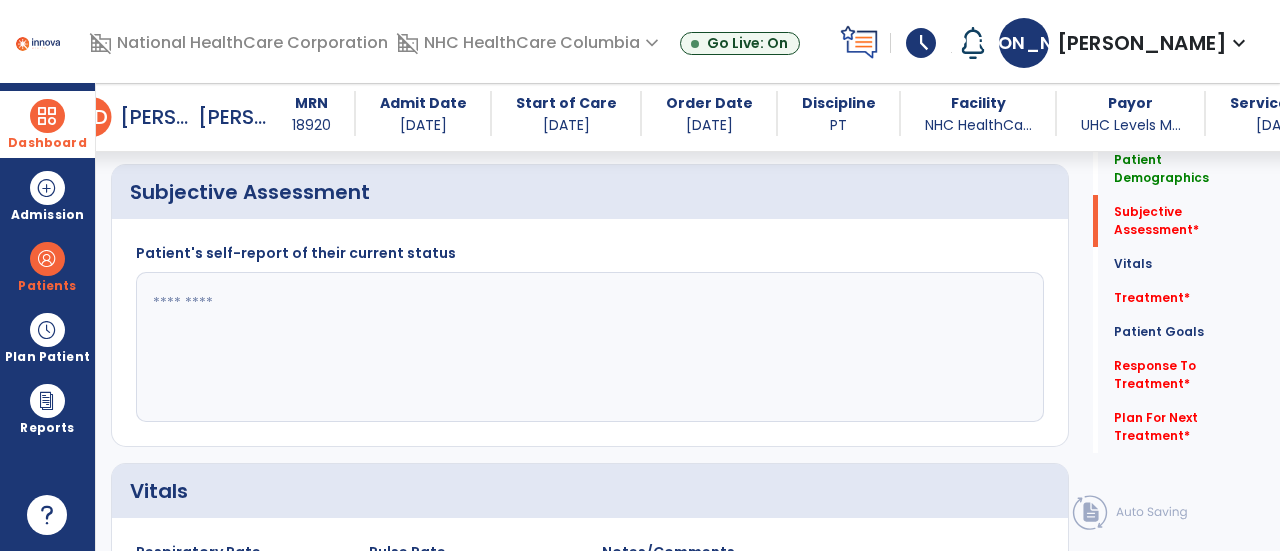 scroll, scrollTop: 345, scrollLeft: 0, axis: vertical 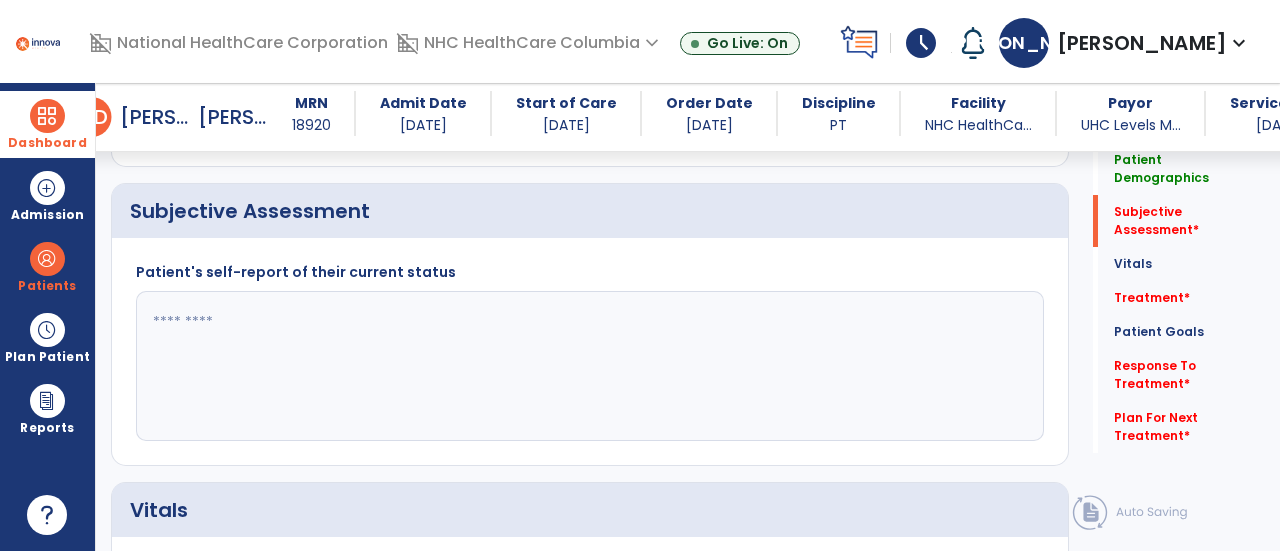 click 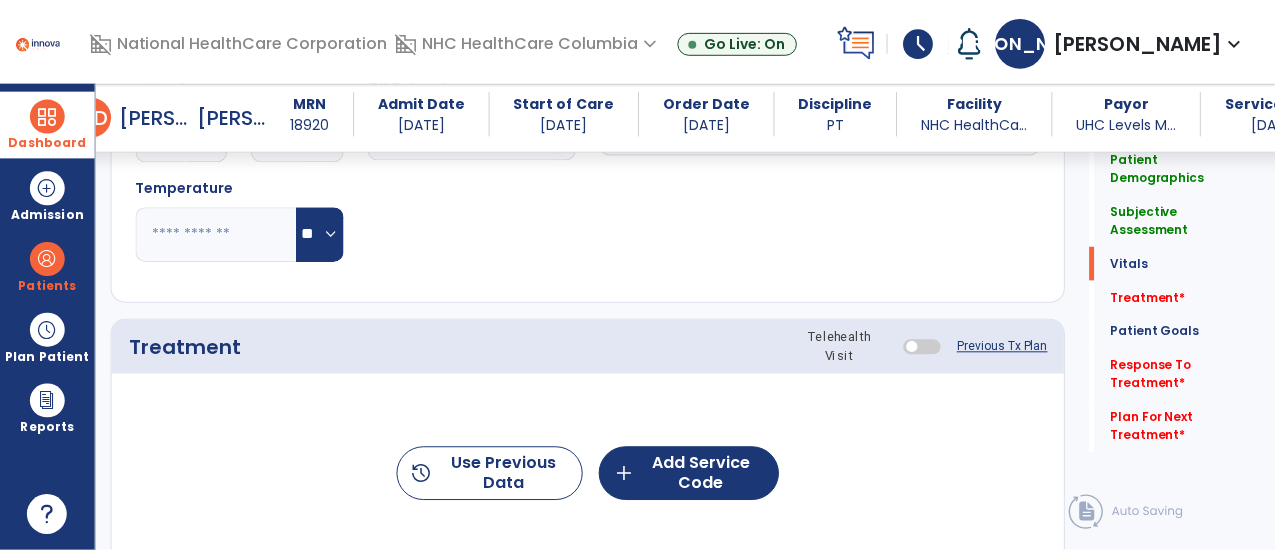 scroll, scrollTop: 931, scrollLeft: 0, axis: vertical 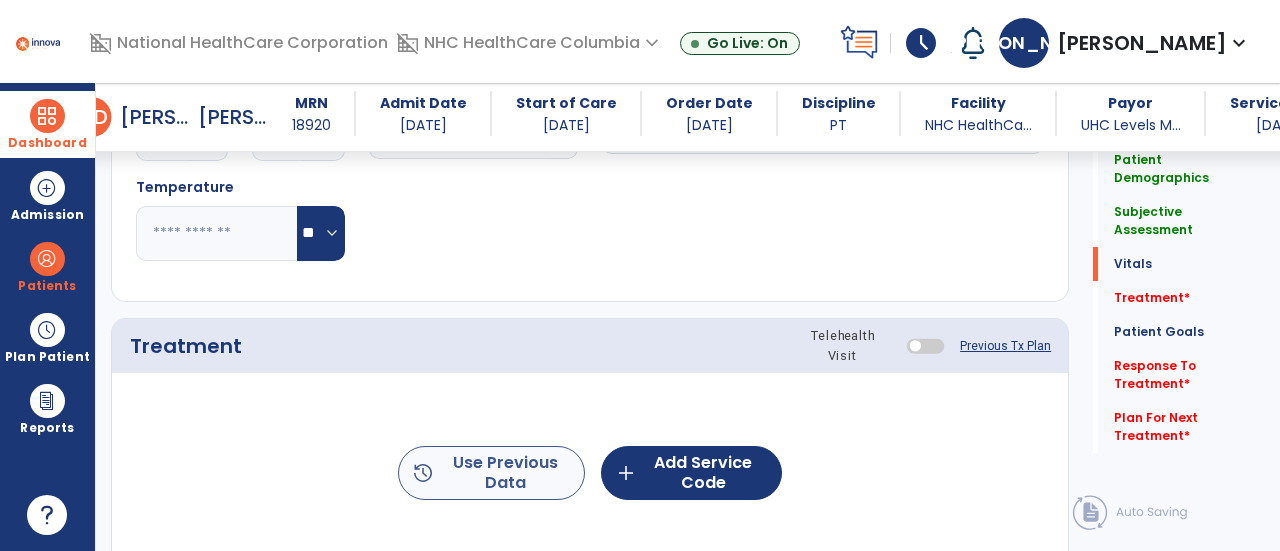 type on "**********" 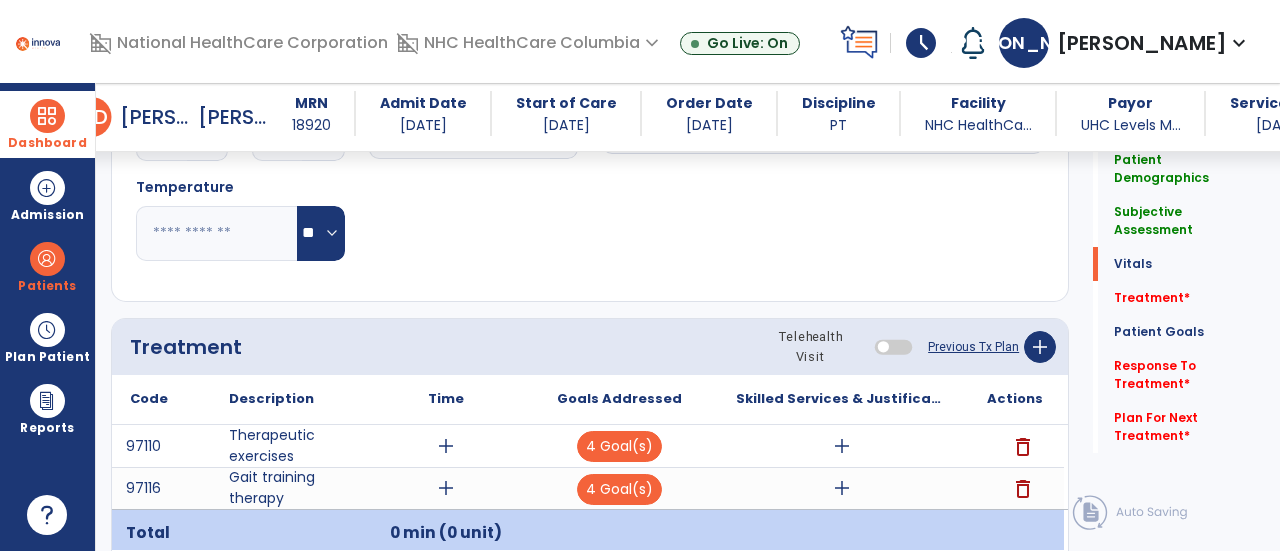 click on "add" at bounding box center [446, 488] 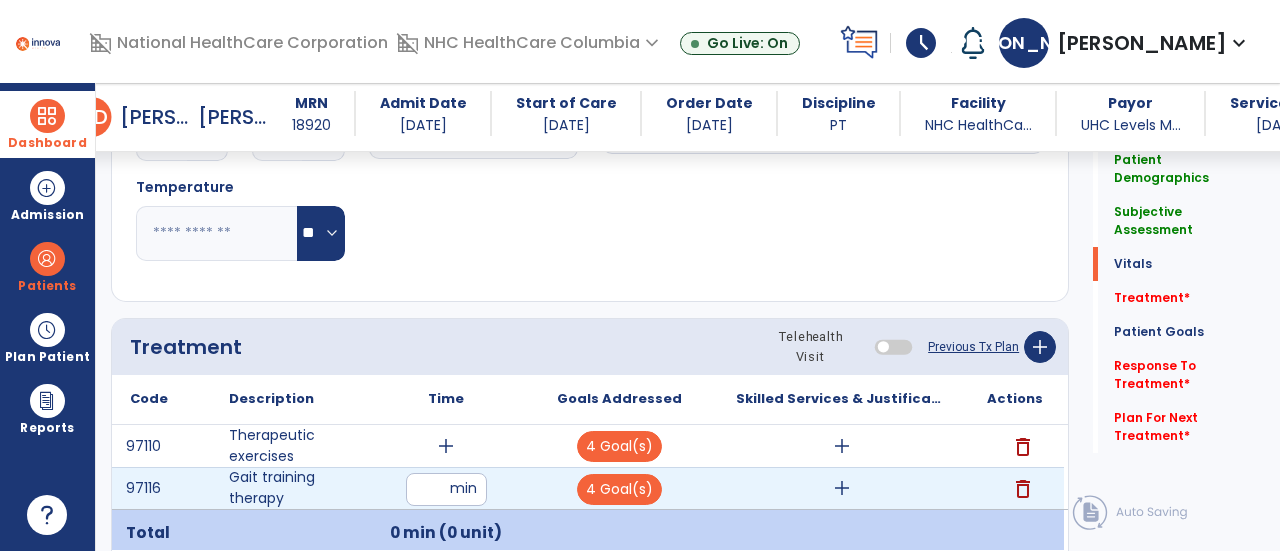 type on "**" 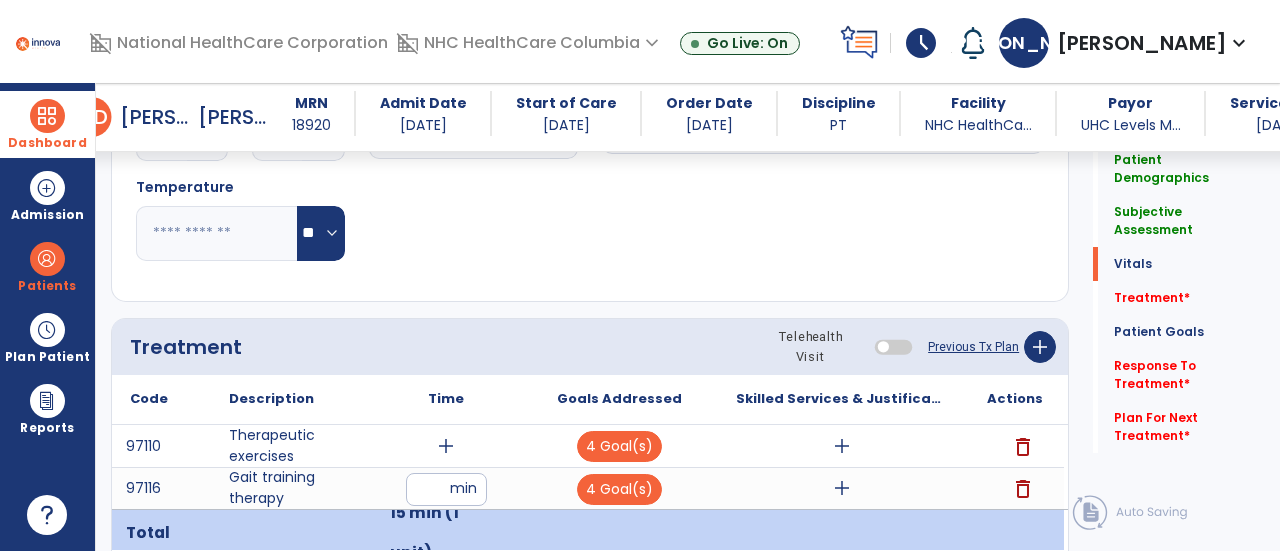 click on "add" at bounding box center (842, 488) 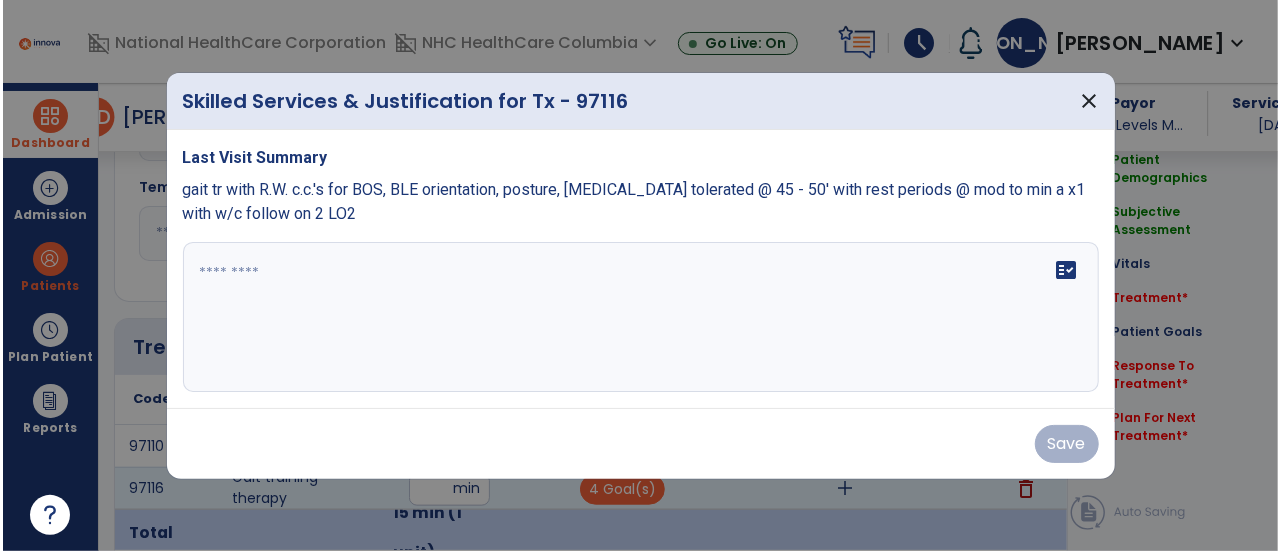 scroll, scrollTop: 931, scrollLeft: 0, axis: vertical 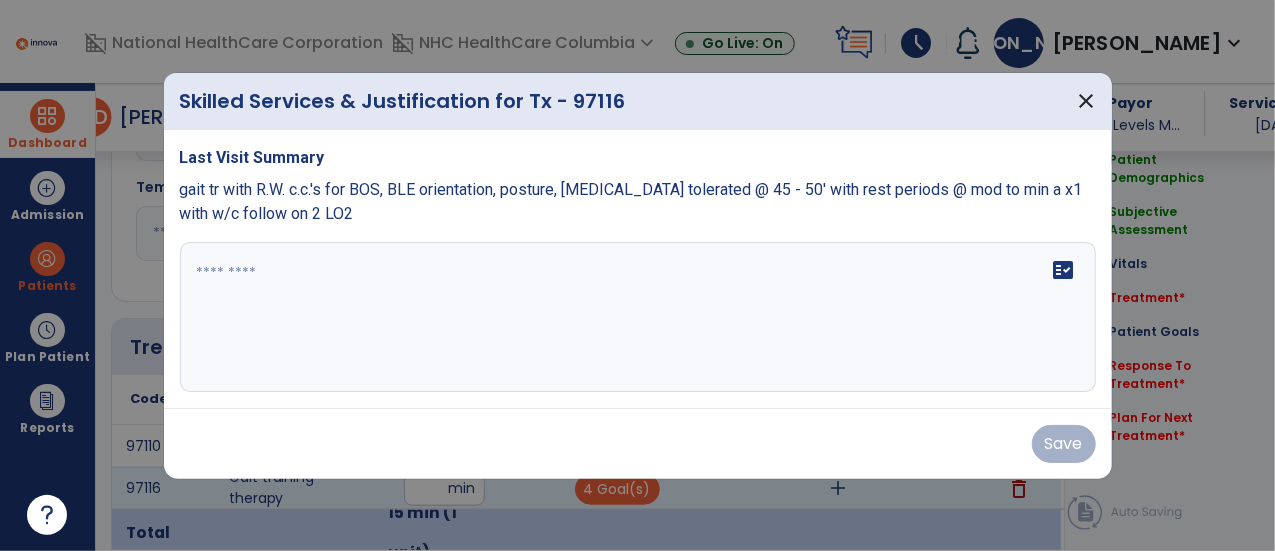 click on "fact_check" at bounding box center (638, 317) 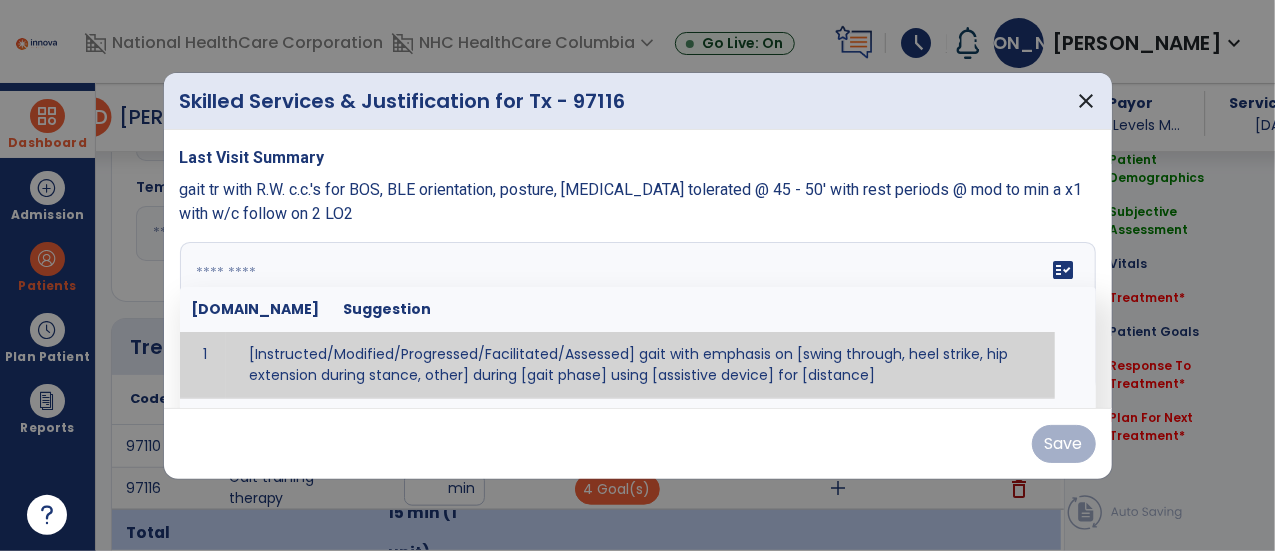 click at bounding box center (636, 317) 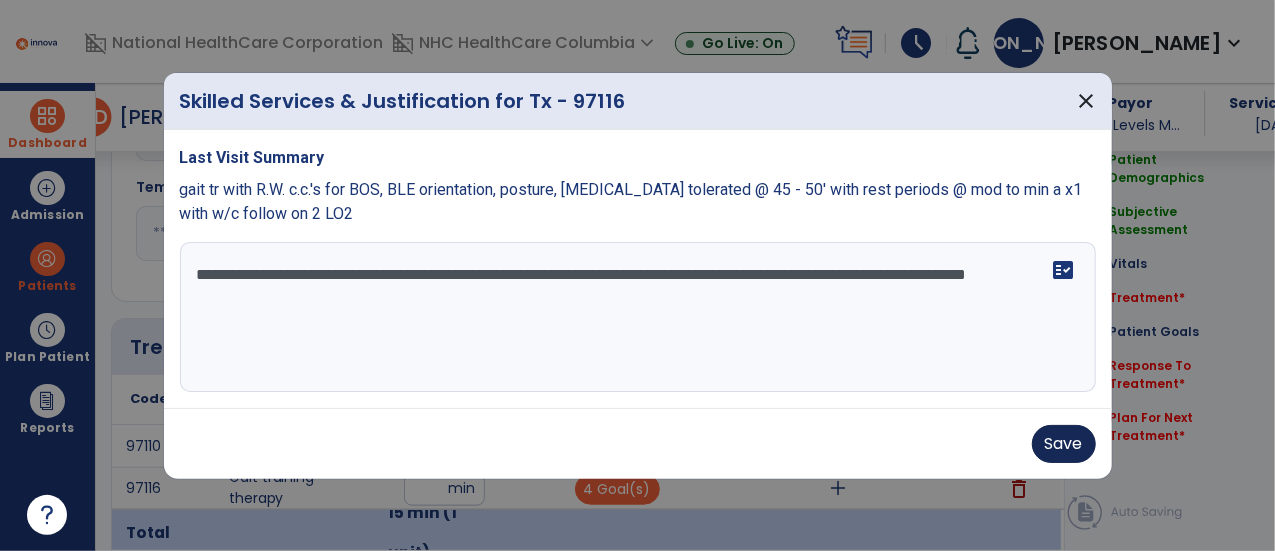 type on "**********" 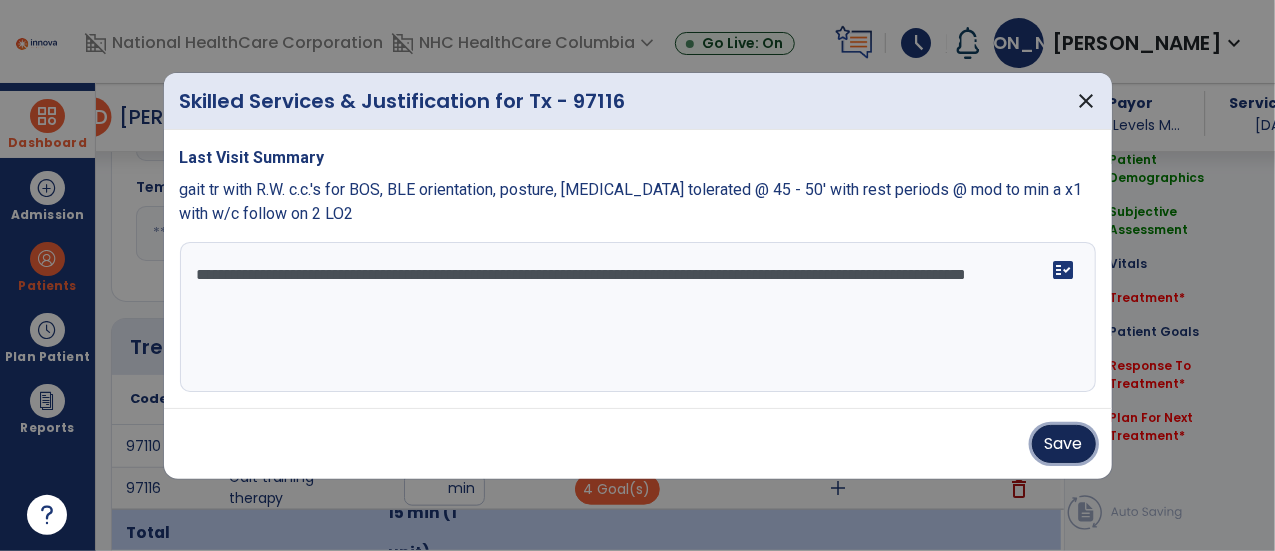 click on "Save" at bounding box center [1064, 444] 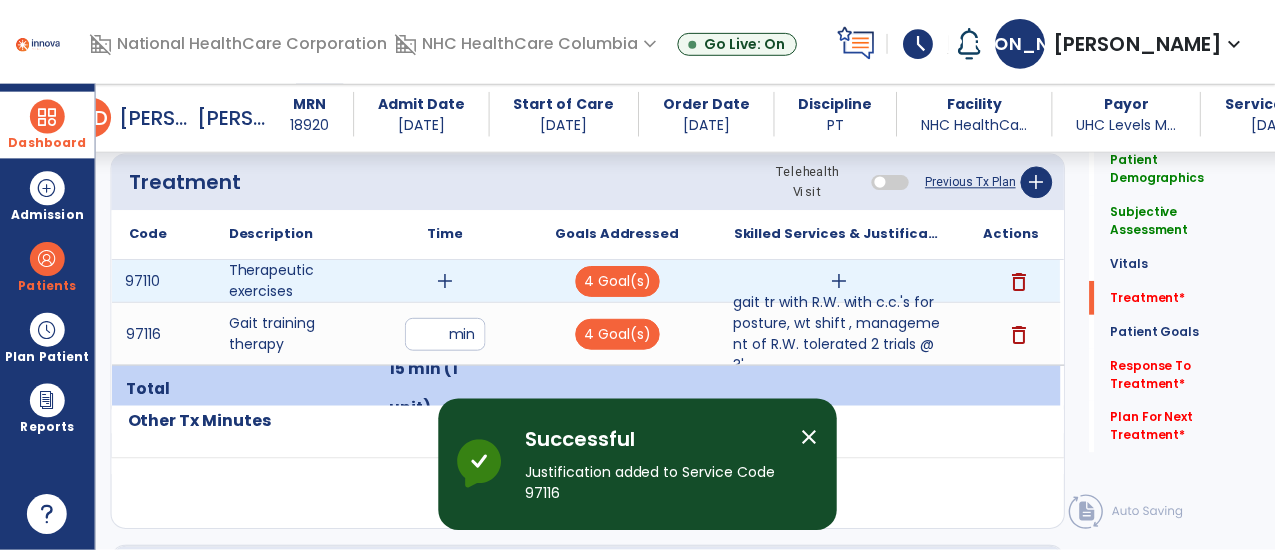 scroll, scrollTop: 1097, scrollLeft: 0, axis: vertical 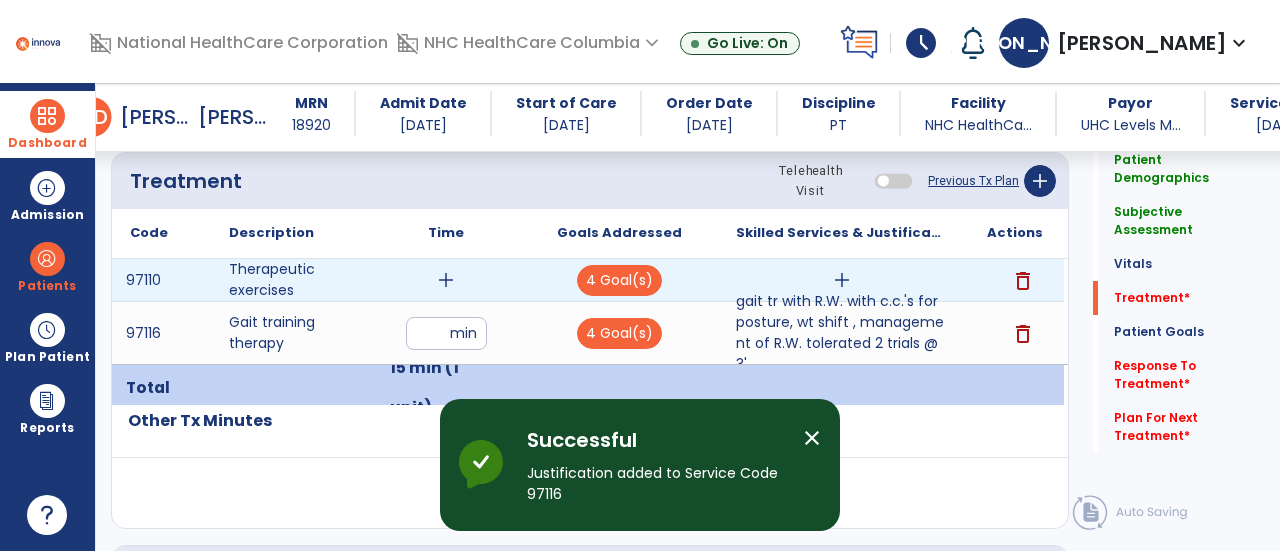click on "add" at bounding box center [446, 280] 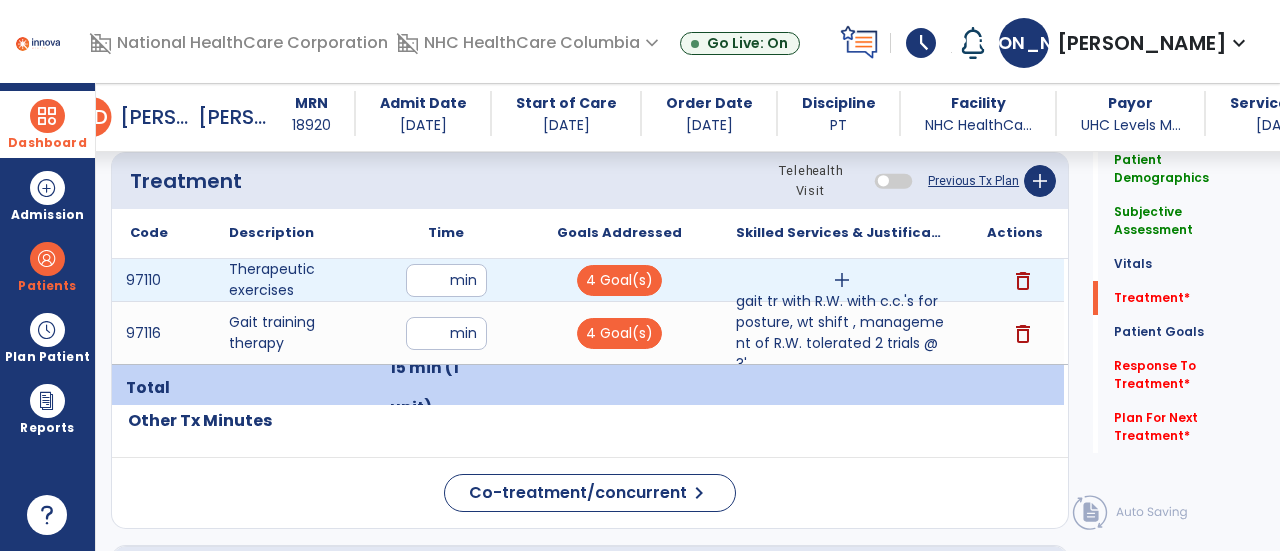 type on "**" 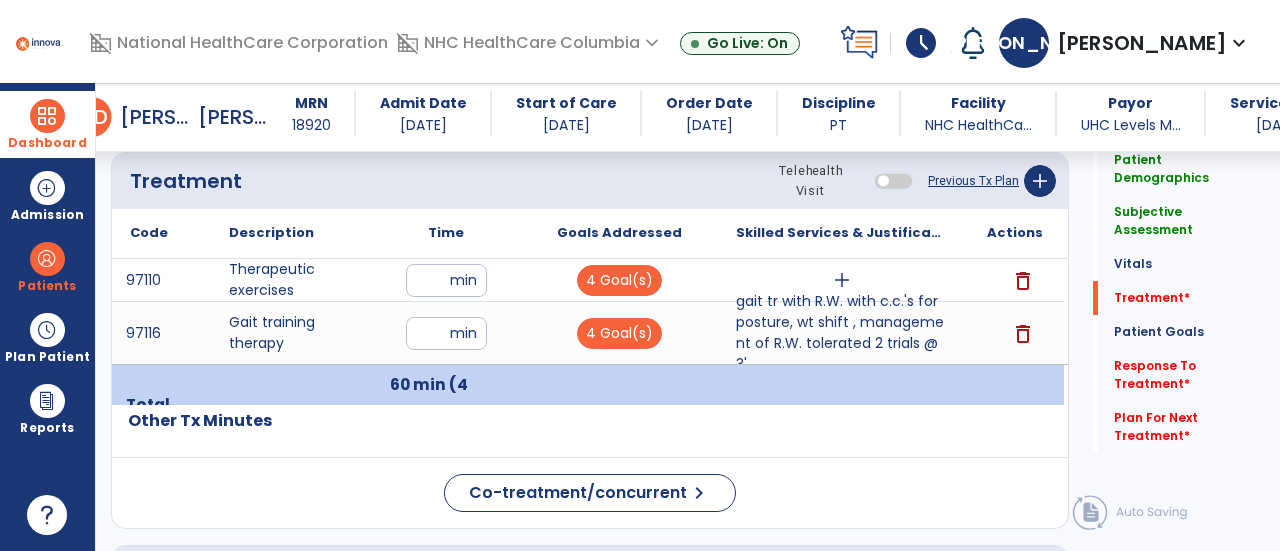 click on "add" at bounding box center (841, 280) 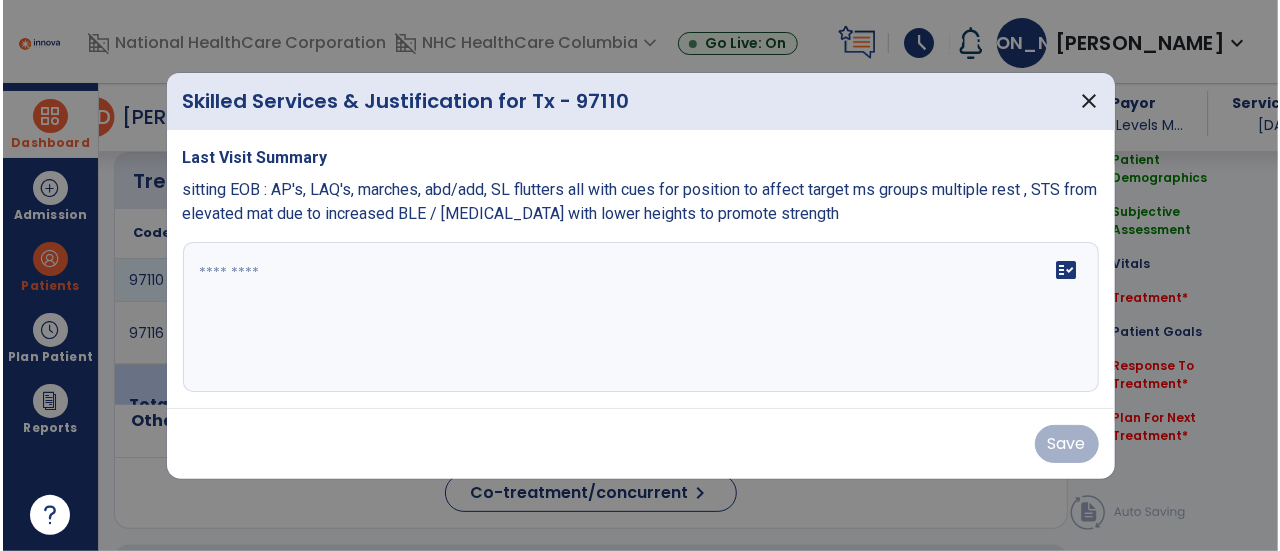 scroll, scrollTop: 1097, scrollLeft: 0, axis: vertical 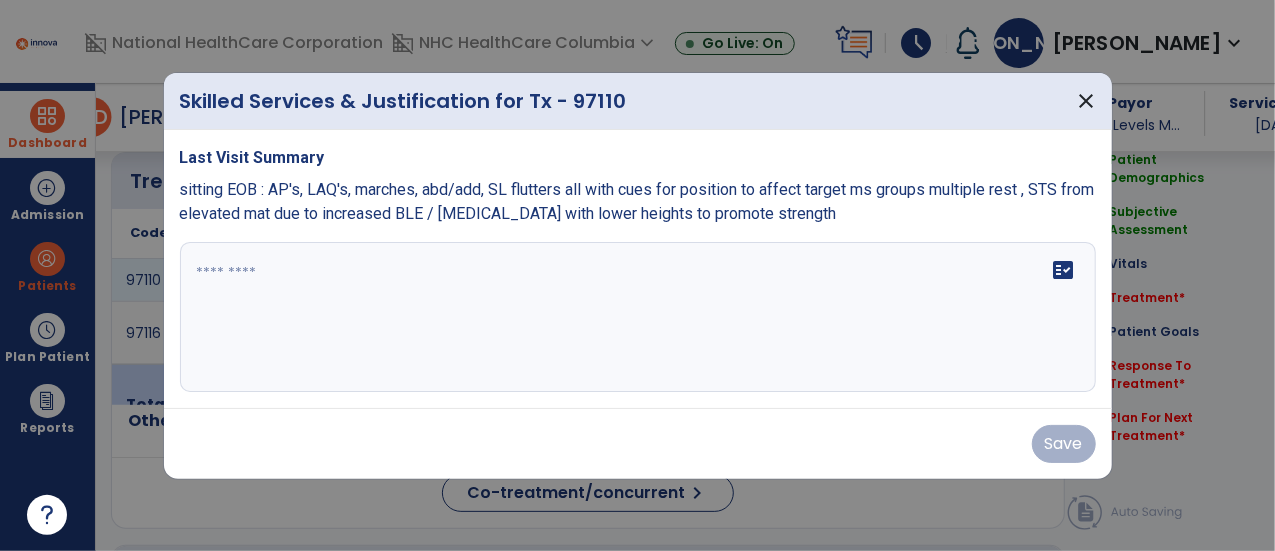 click on "fact_check" at bounding box center [638, 317] 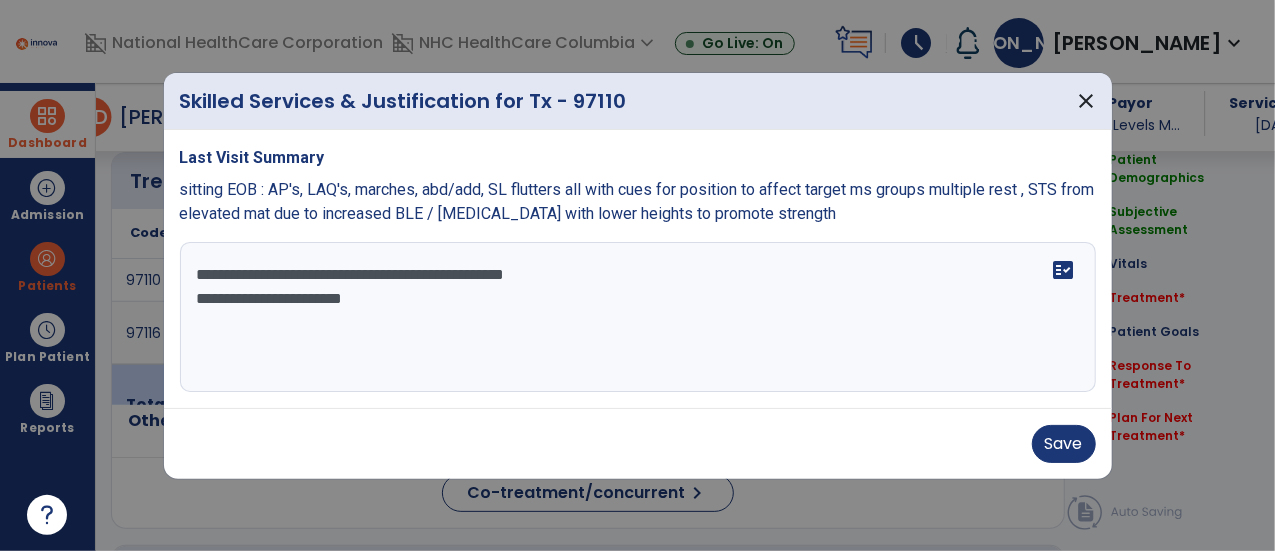click on "**********" at bounding box center (638, 317) 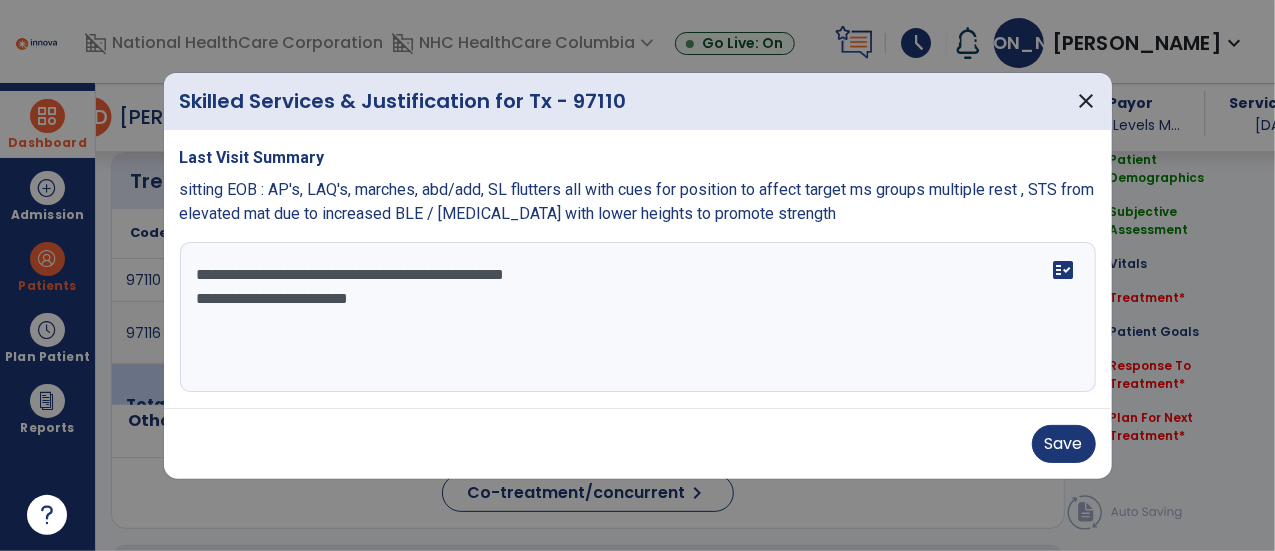 click on "**********" at bounding box center [638, 317] 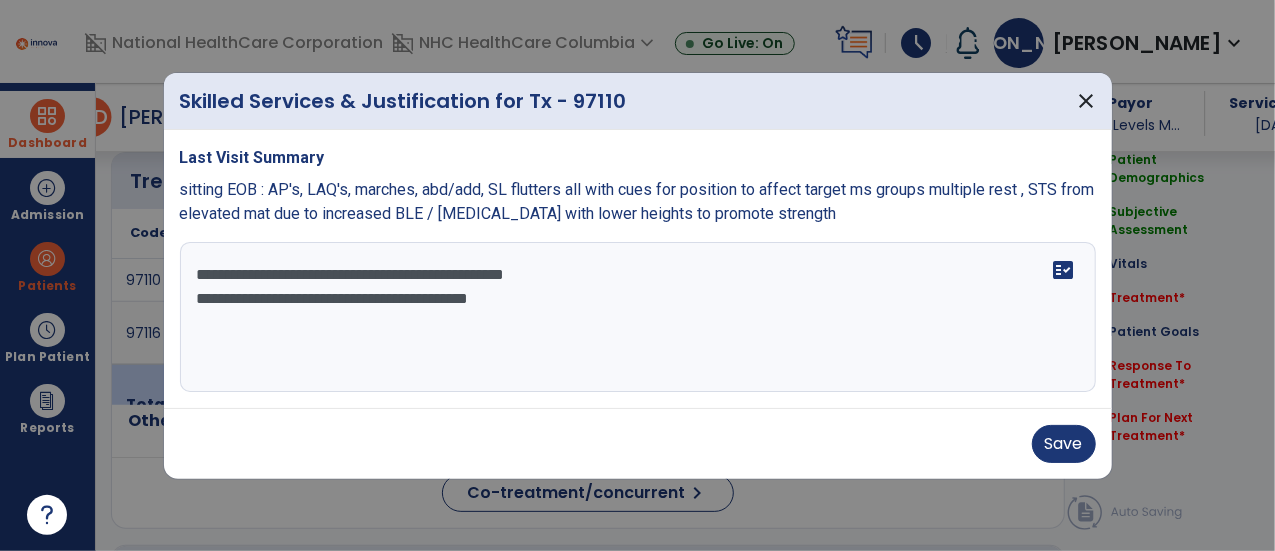 click on "**********" at bounding box center [638, 317] 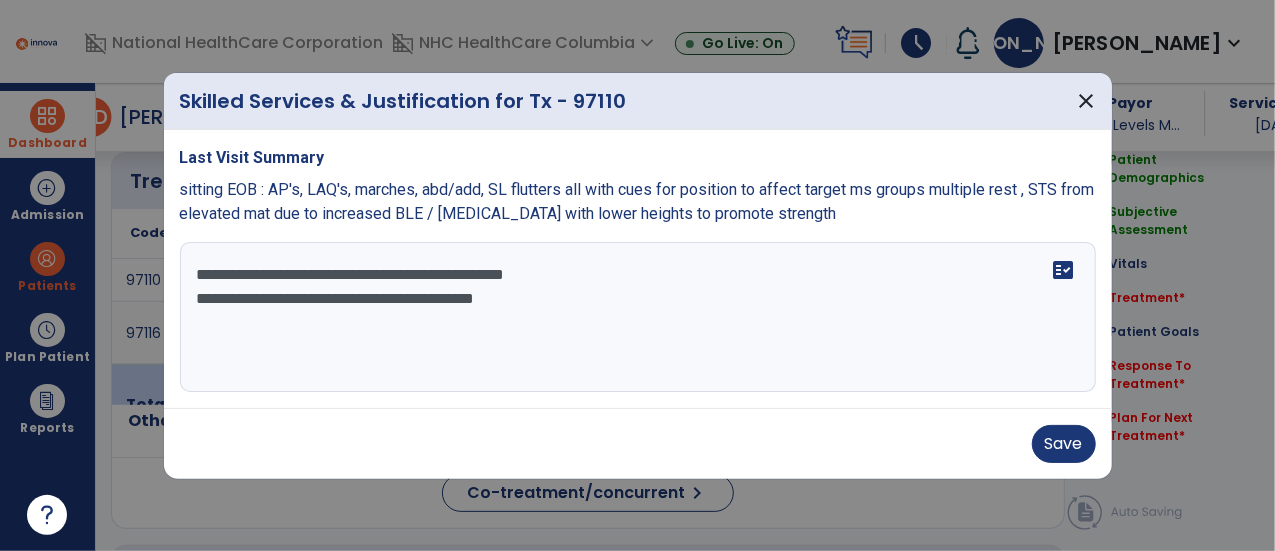 click on "**********" at bounding box center [638, 317] 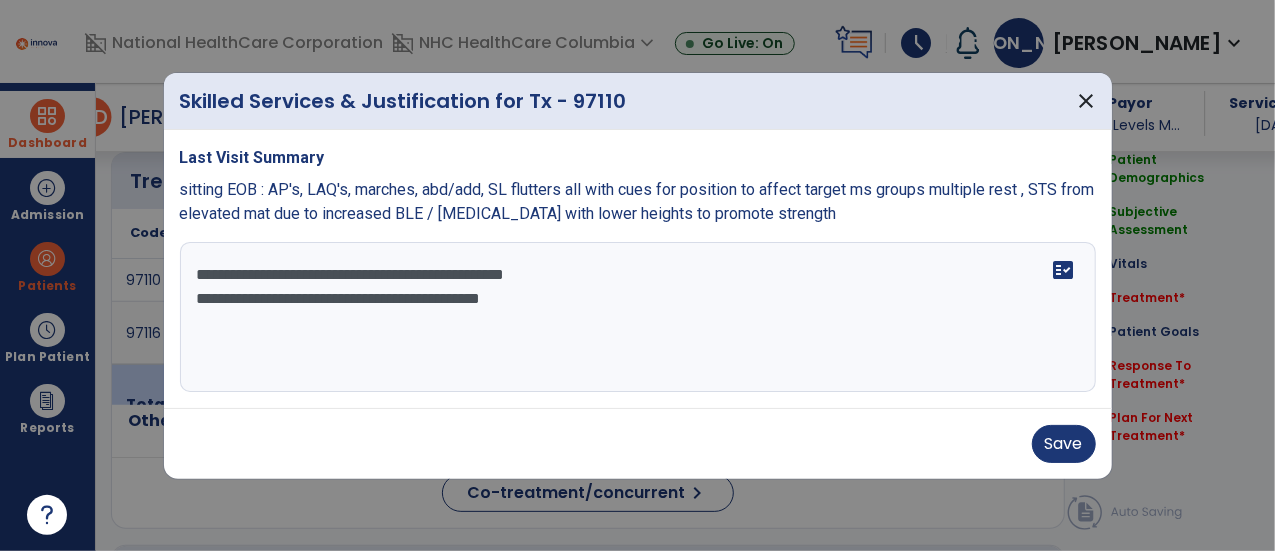 click on "**********" at bounding box center [638, 317] 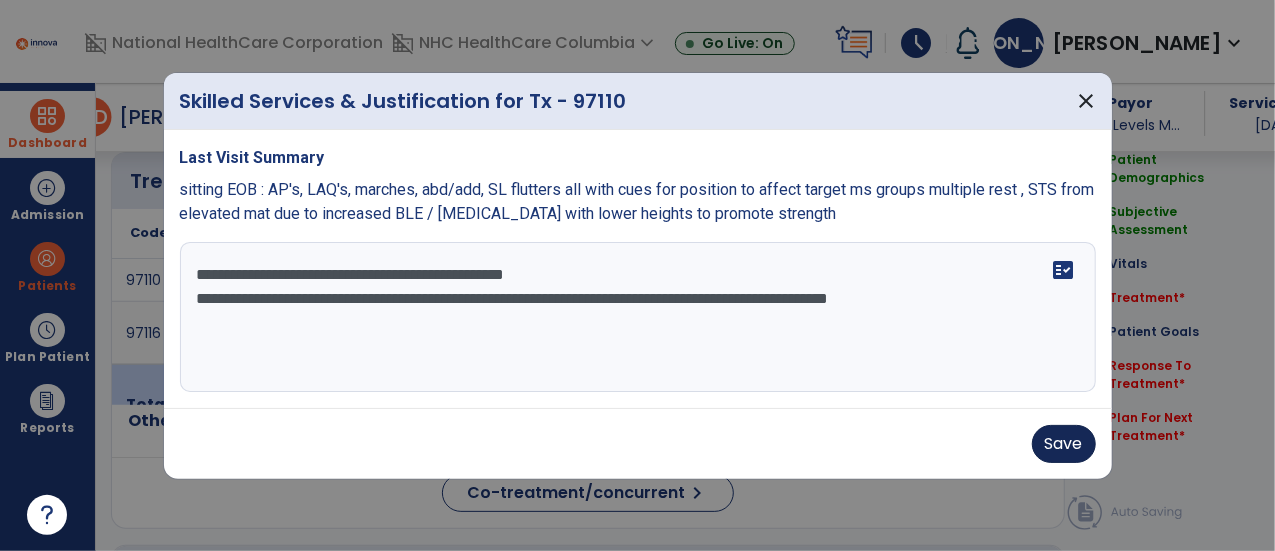 type on "**********" 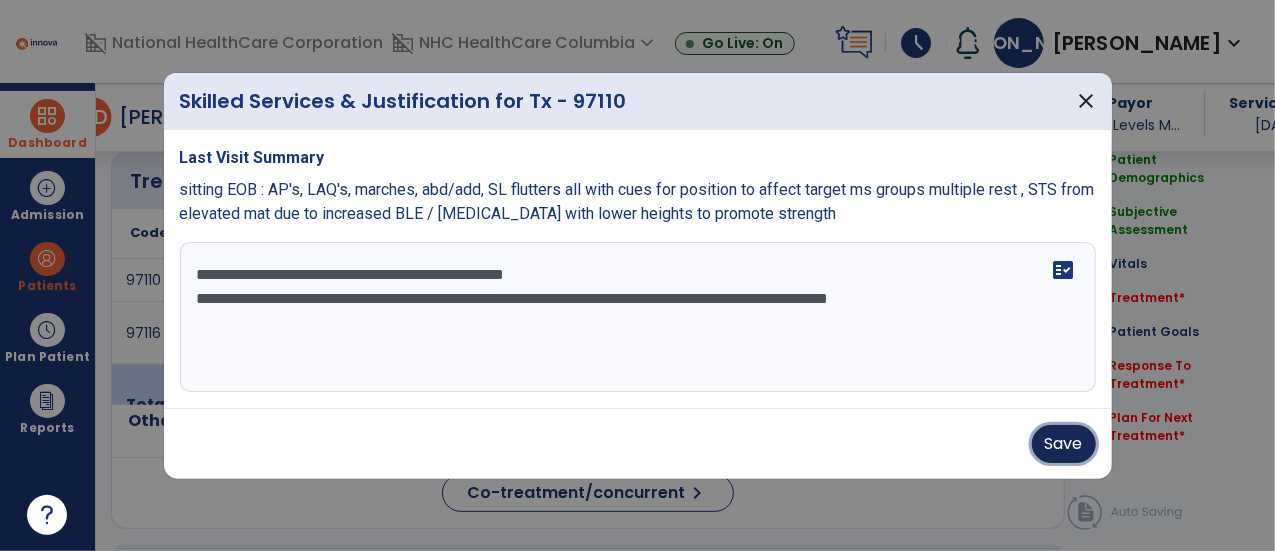 click on "Save" at bounding box center (1064, 444) 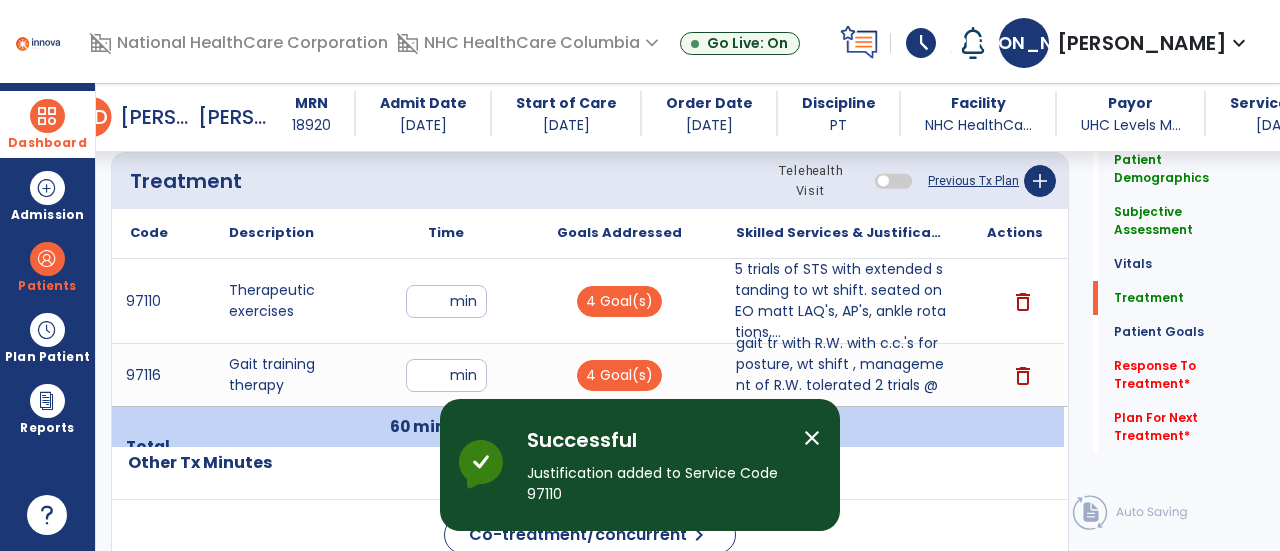 click on "Other Tx Minutes" 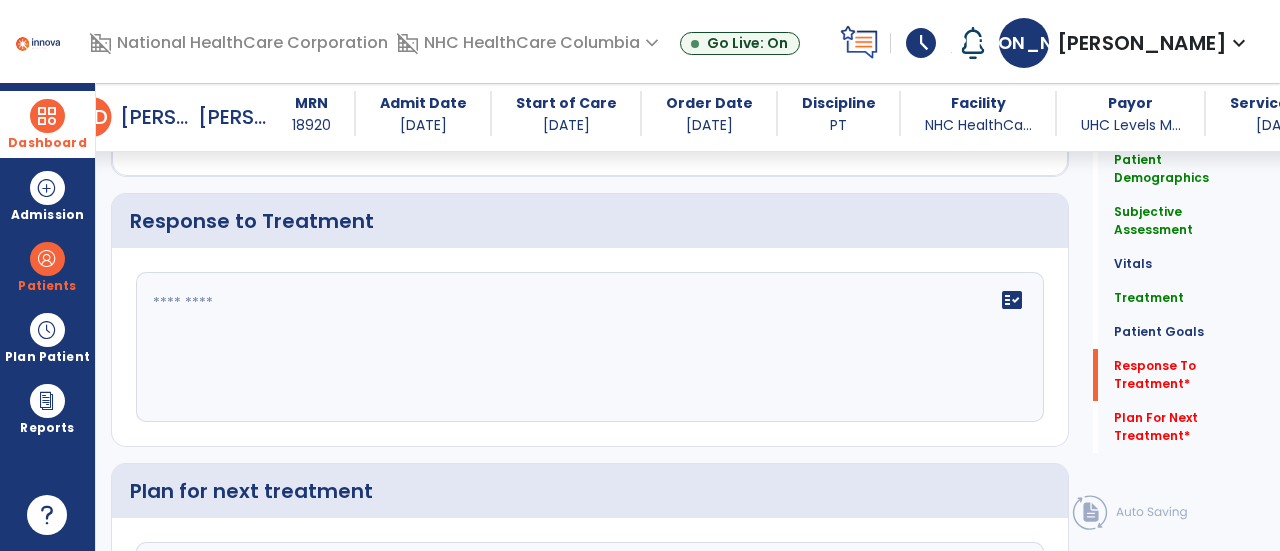 scroll, scrollTop: 2328, scrollLeft: 0, axis: vertical 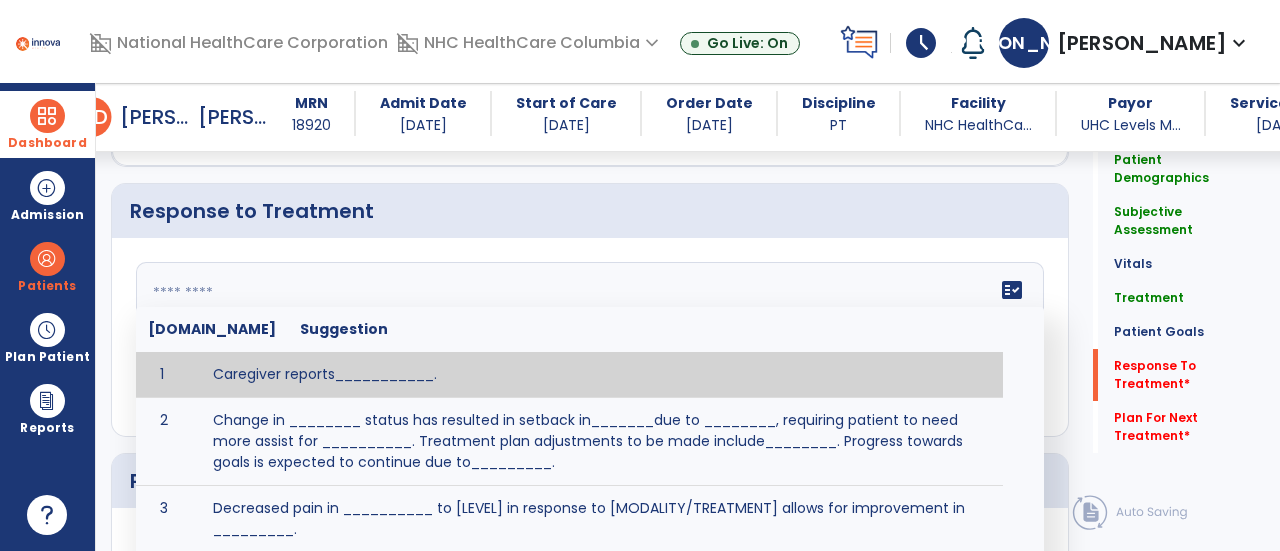 click on "fact_check  [DOMAIN_NAME] Suggestion 1 Caregiver reports___________. 2 Change in ________ status has resulted in setback in_______due to ________, requiring patient to need more assist for __________.   Treatment plan adjustments to be made include________.  Progress towards goals is expected to continue due to_________. 3 Decreased pain in __________ to [LEVEL] in response to [MODALITY/TREATMENT] allows for improvement in _________. 4 Functional gains in _______ have impacted the patient's ability to perform_________ with a reduction in assist levels to_________. 5 Functional progress this week has been significant due to__________. 6 Gains in ________ have improved the patient's ability to perform ______with decreased levels of assist to___________. 7 Improvement in ________allows patient to tolerate higher levels of challenges in_________. 8 Pain in [AREA] has decreased to [LEVEL] in response to [TREATMENT/MODALITY], allowing fore ease in completing__________. 9 10 11 12 13 14 15 16 17 18 19 20 21" 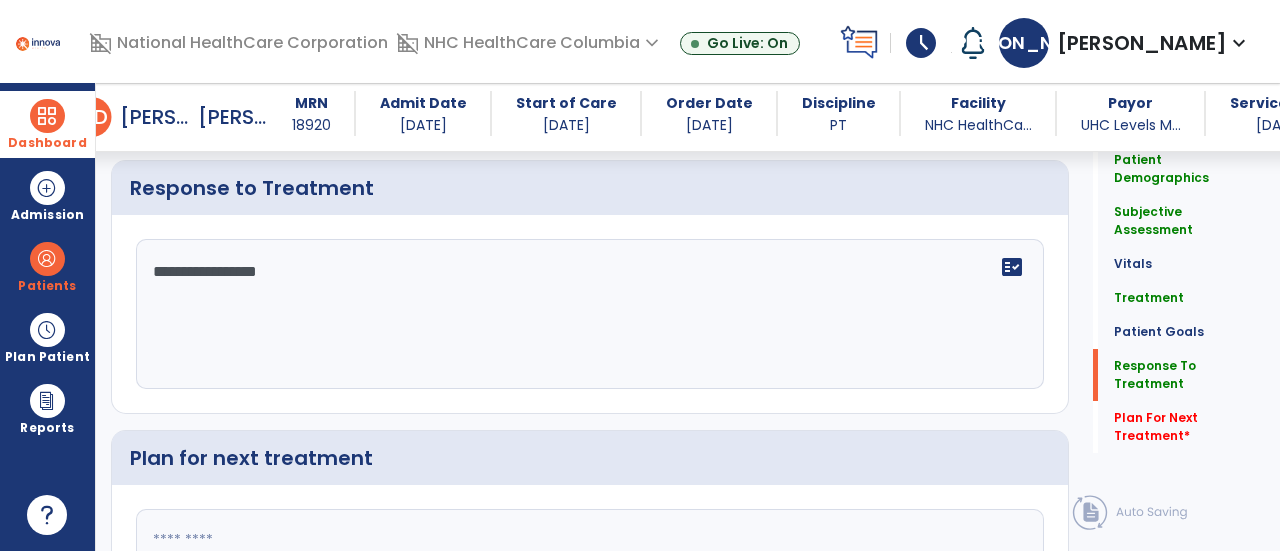 scroll, scrollTop: 2328, scrollLeft: 0, axis: vertical 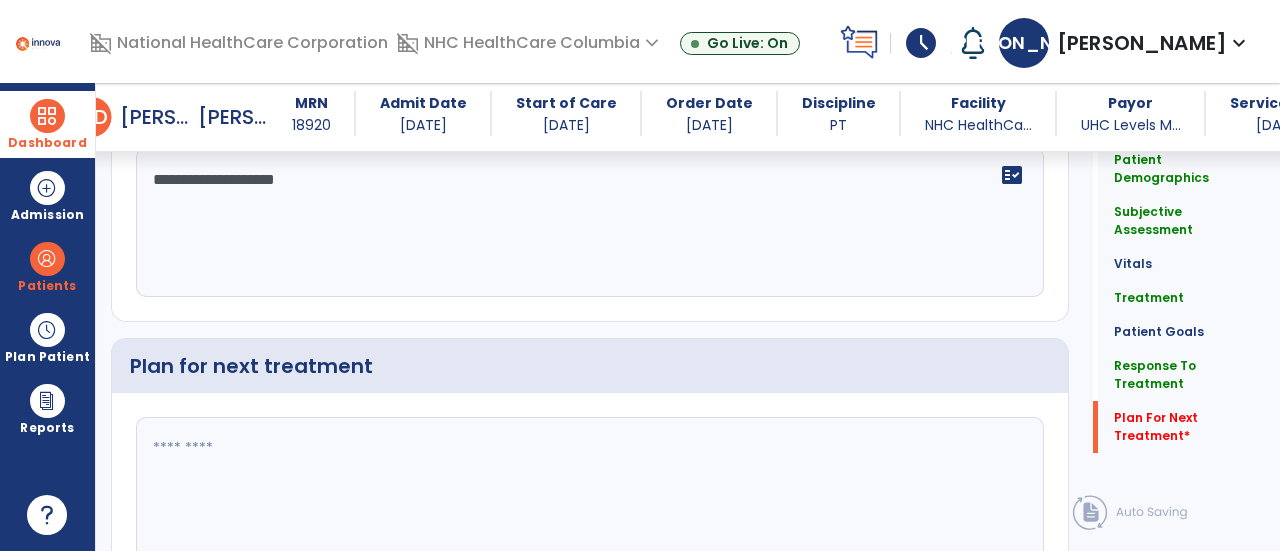 type on "**********" 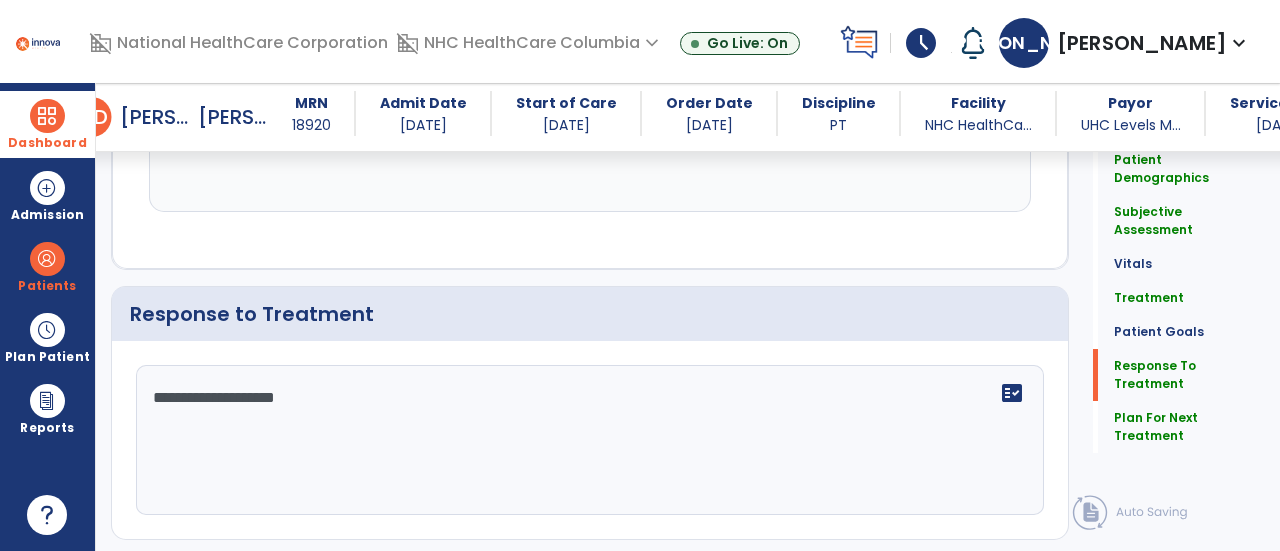 scroll, scrollTop: 2292, scrollLeft: 0, axis: vertical 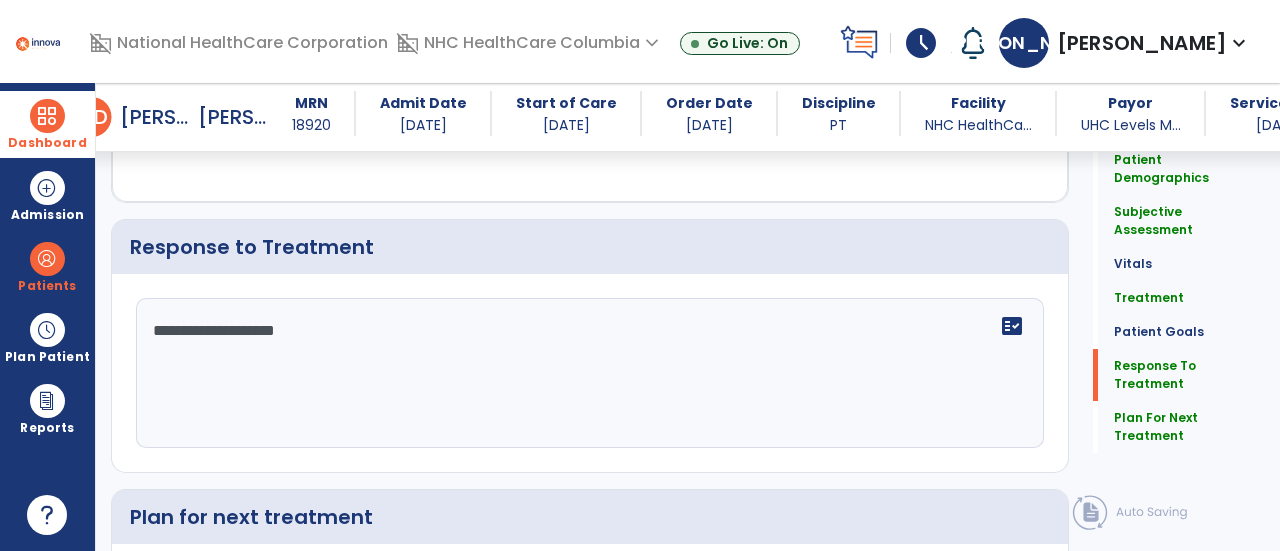 type on "**********" 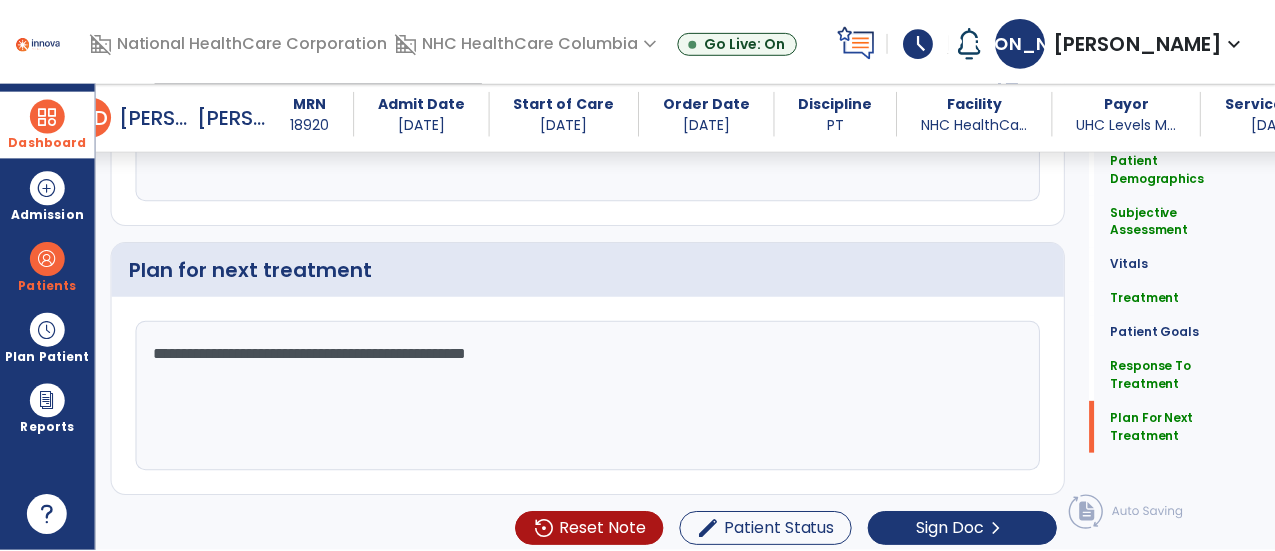 scroll, scrollTop: 2538, scrollLeft: 0, axis: vertical 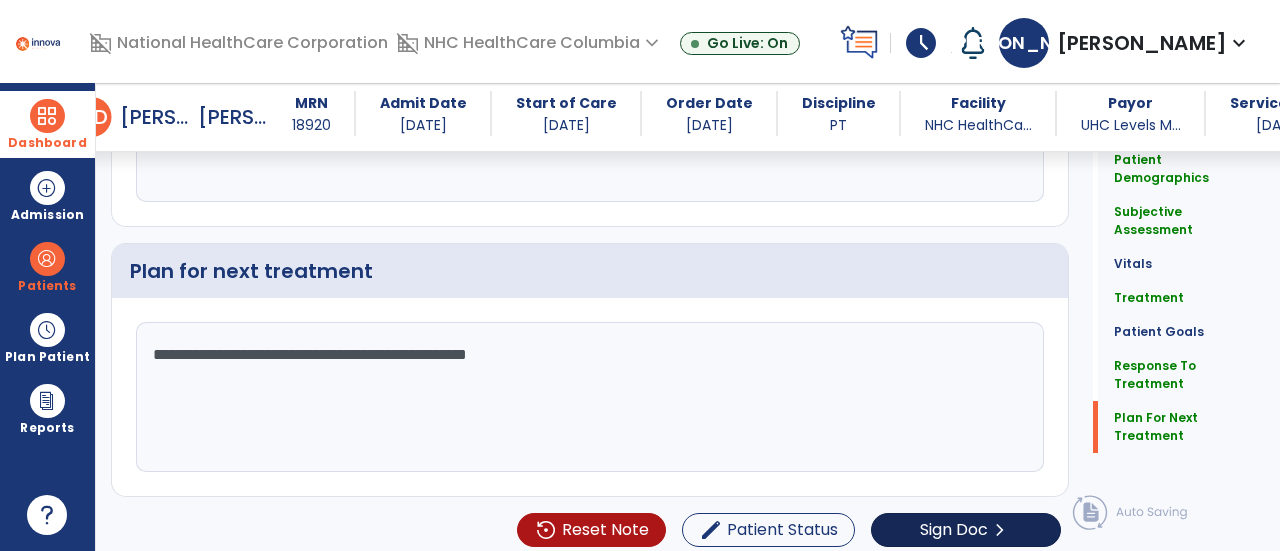 type on "**********" 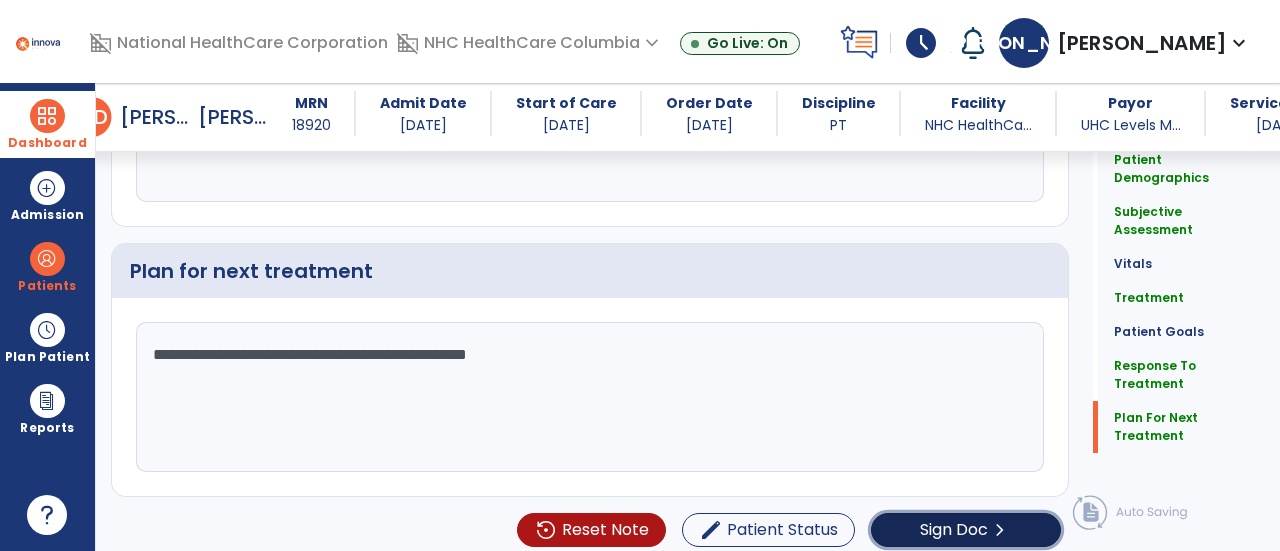 click on "Sign Doc" 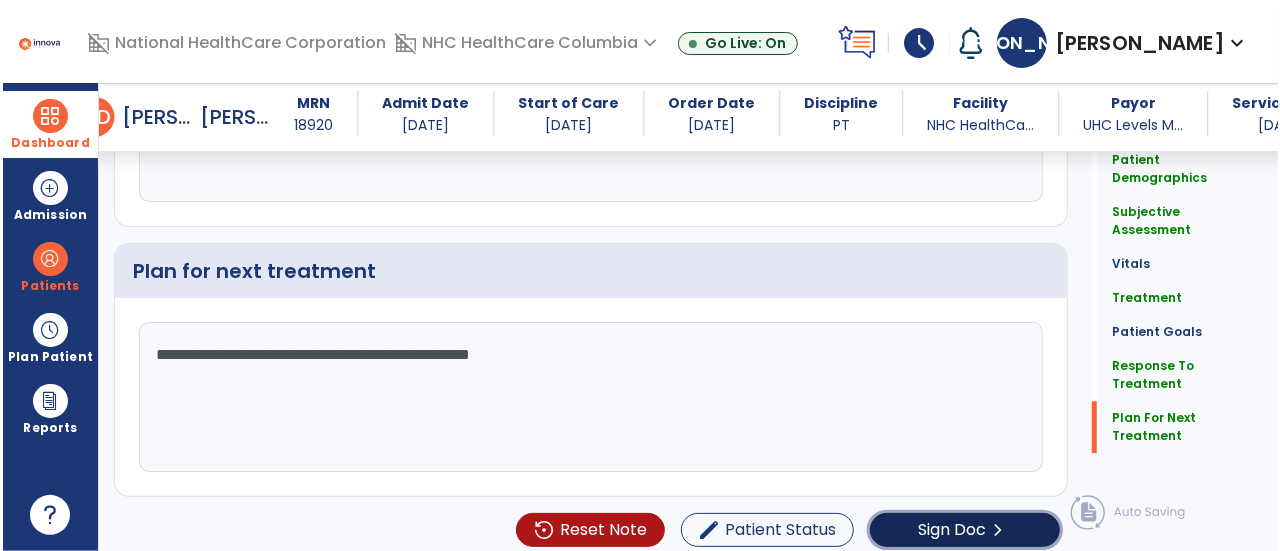 scroll, scrollTop: 2538, scrollLeft: 0, axis: vertical 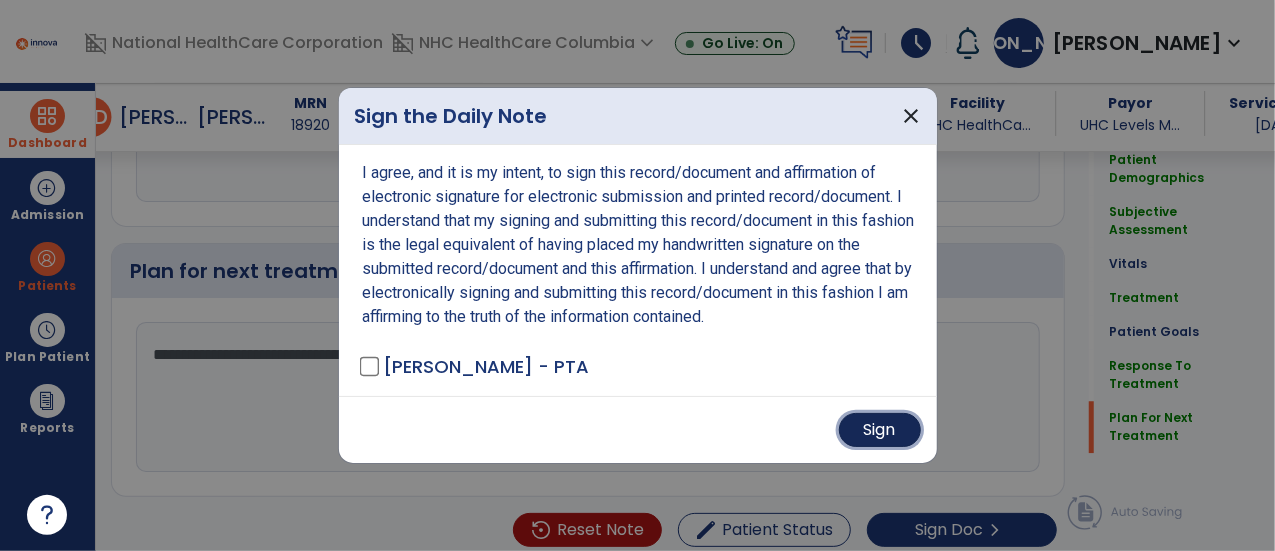 click on "Sign" at bounding box center [880, 430] 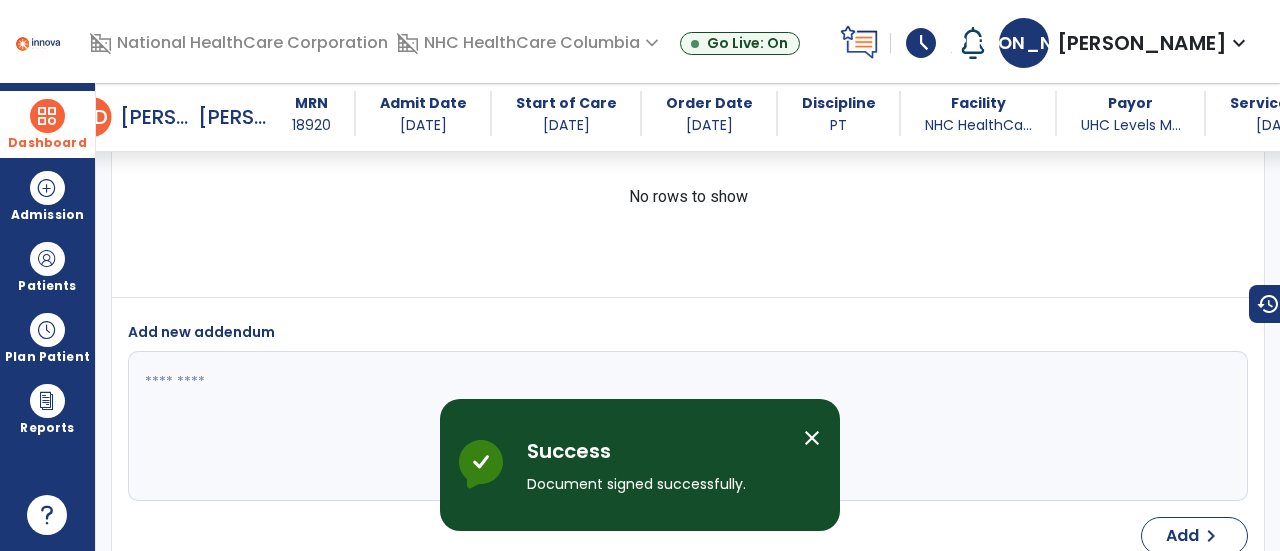 scroll, scrollTop: 3330, scrollLeft: 0, axis: vertical 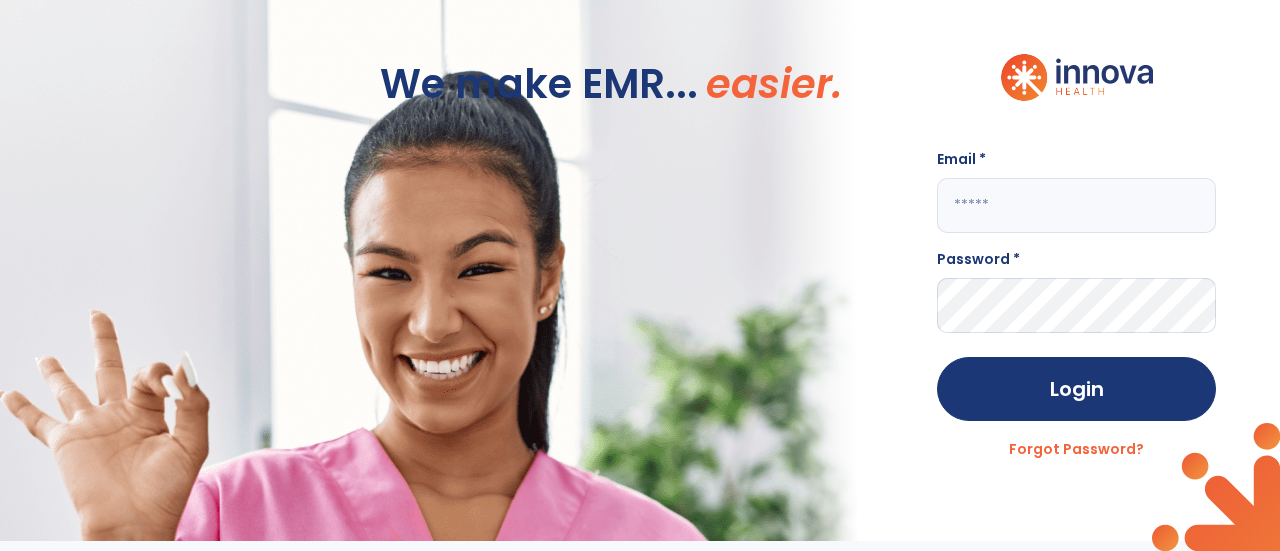 type on "**********" 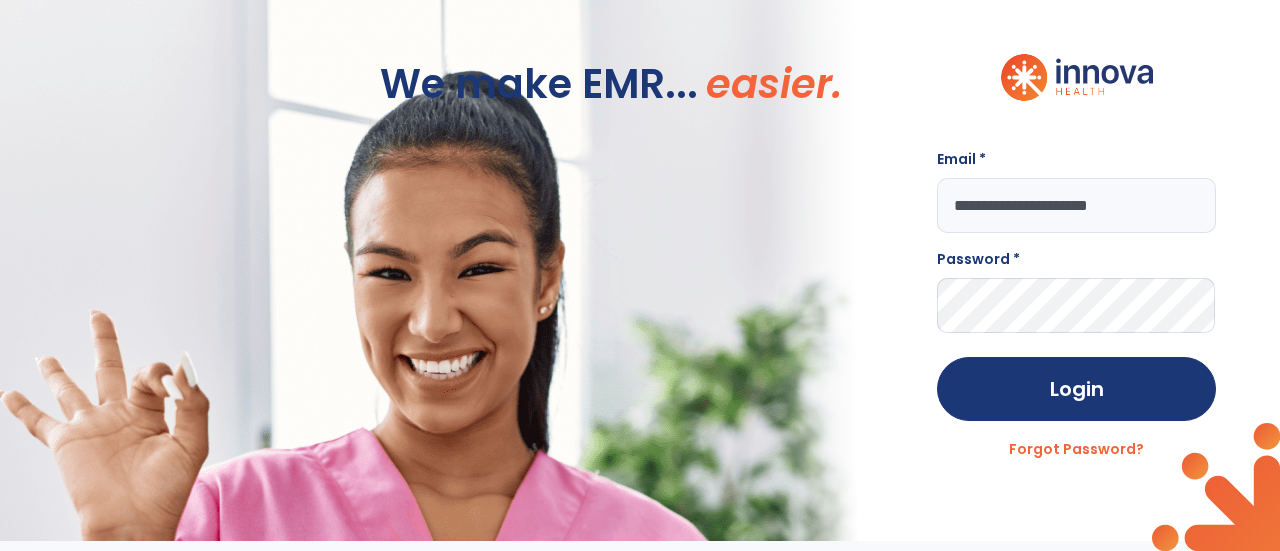 scroll, scrollTop: 0, scrollLeft: 0, axis: both 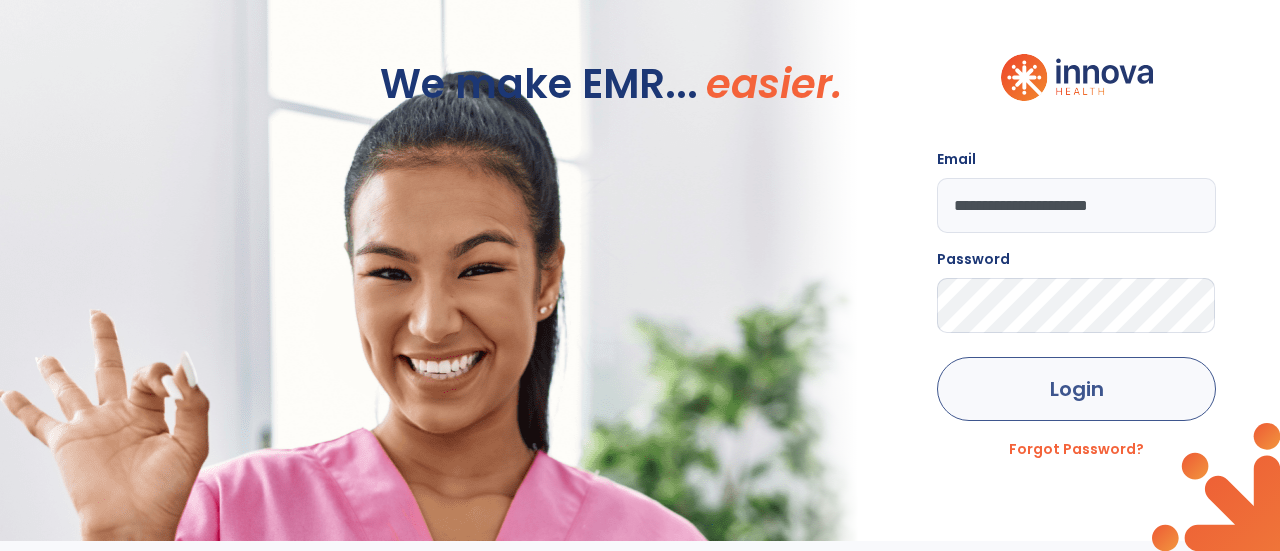 click on "Login" 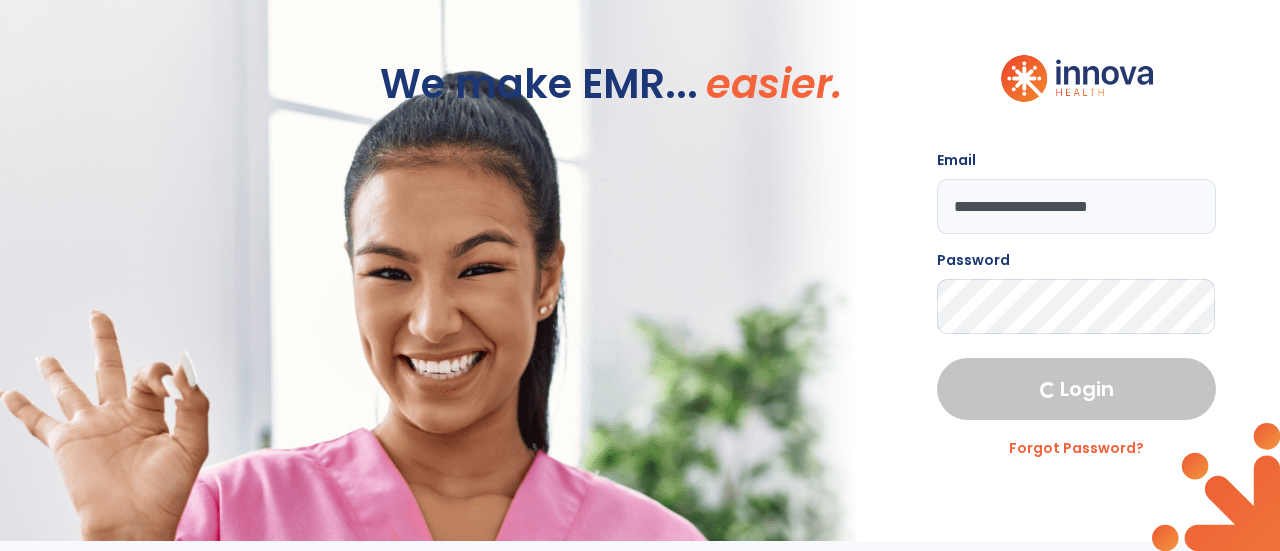 select on "****" 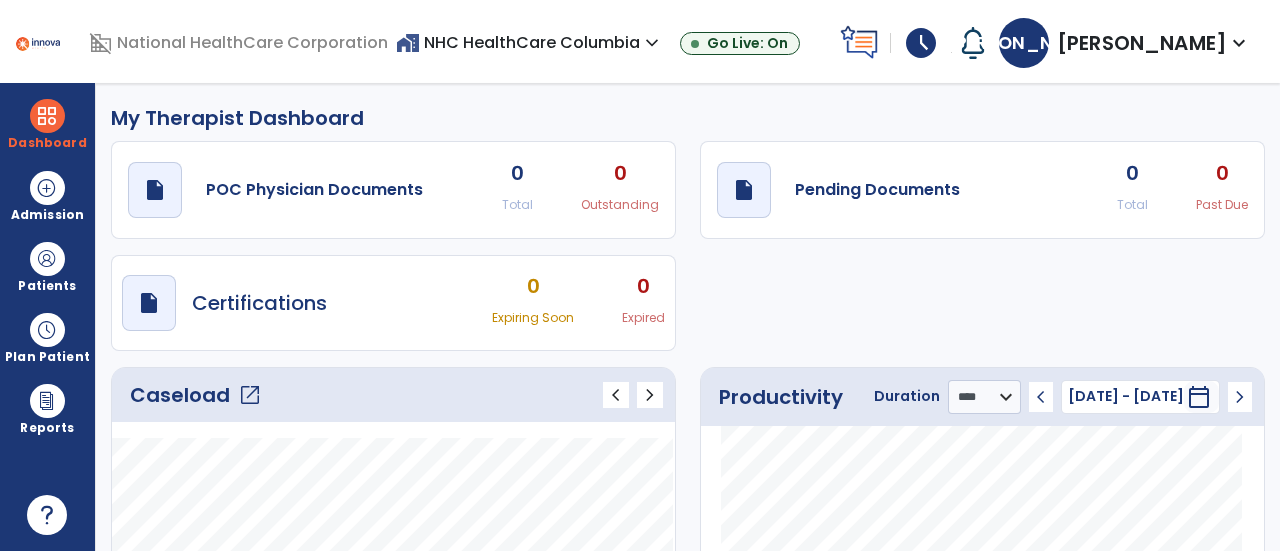 click on "Caseload   open_in_new" 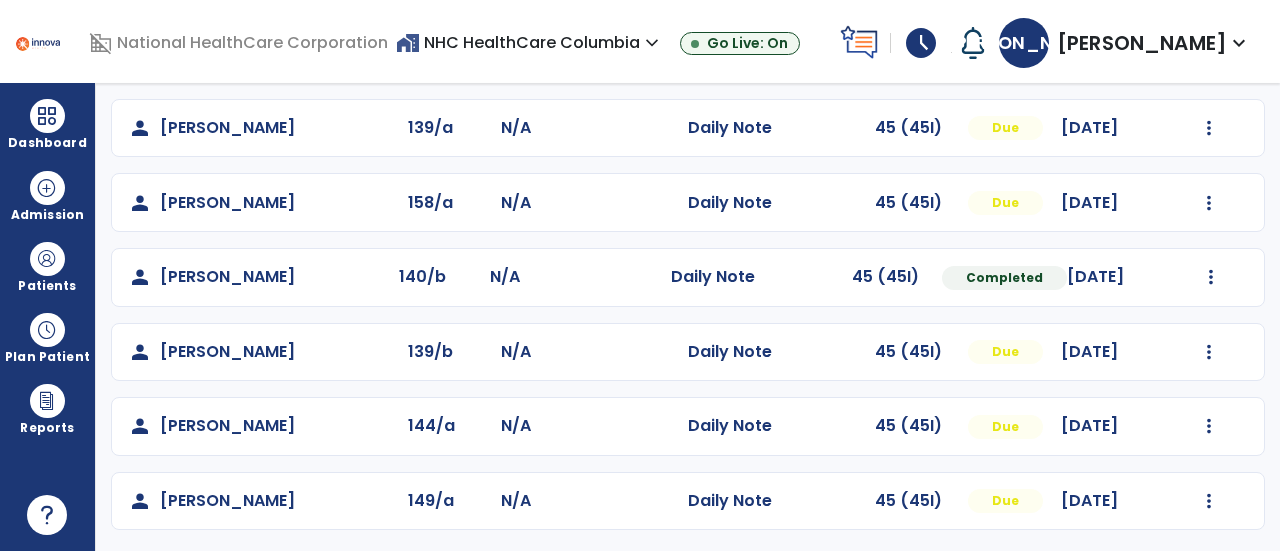 scroll, scrollTop: 326, scrollLeft: 0, axis: vertical 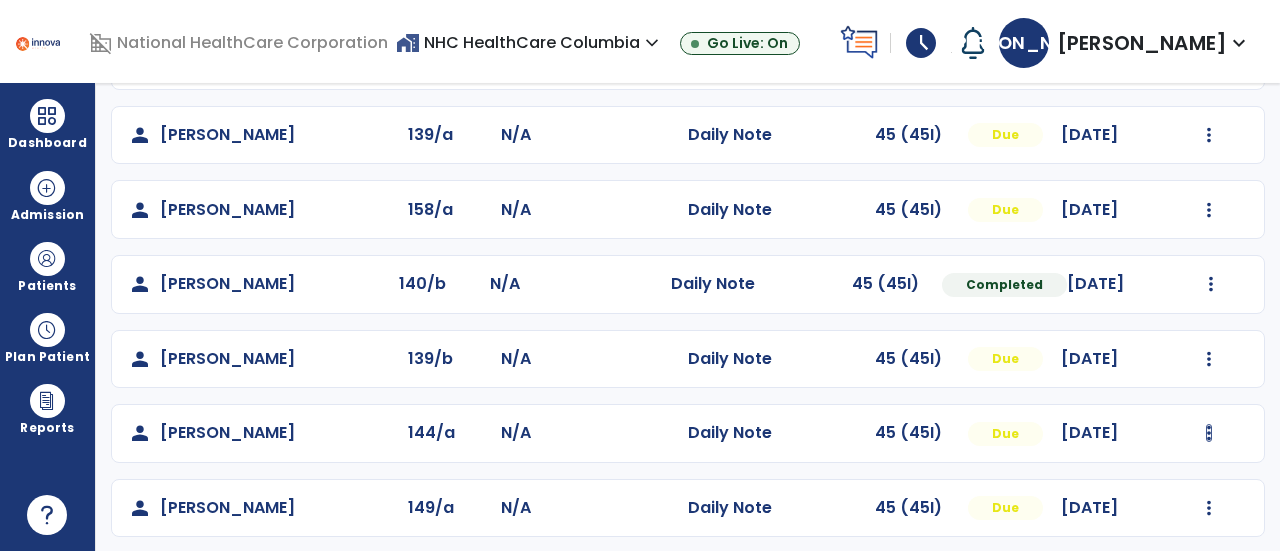 click at bounding box center (1209, -14) 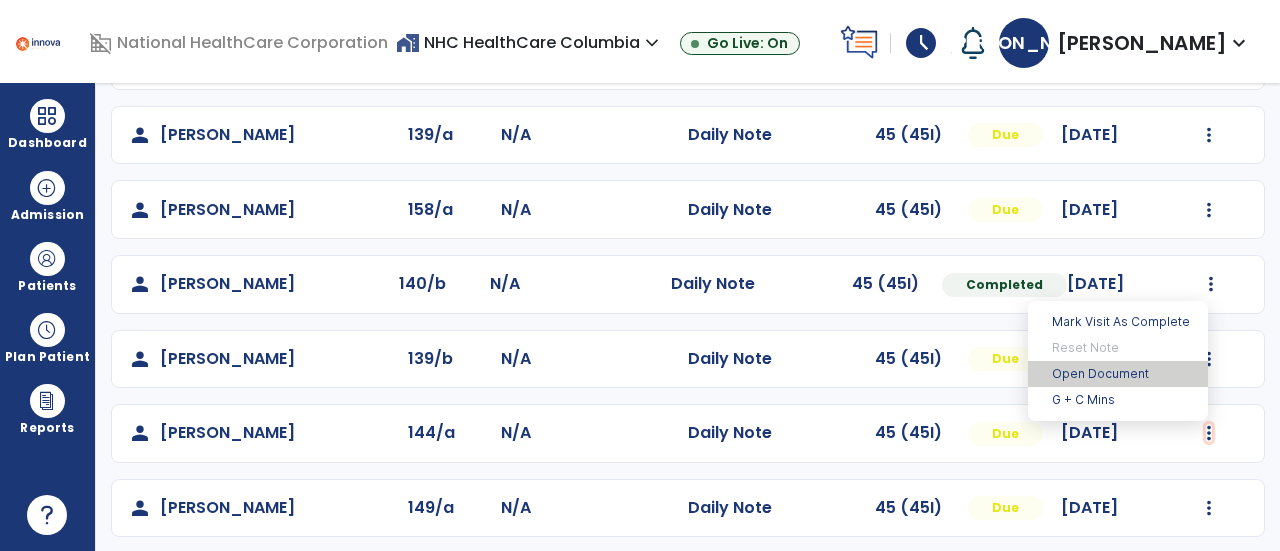 click on "Open Document" at bounding box center [1118, 374] 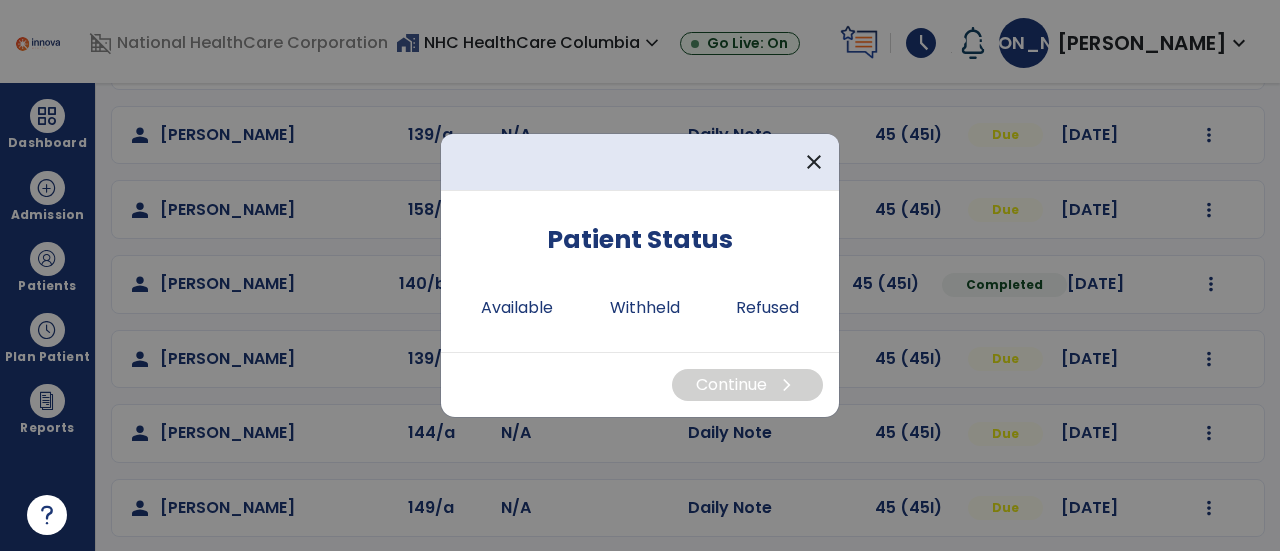 click on "Available" at bounding box center (517, 308) 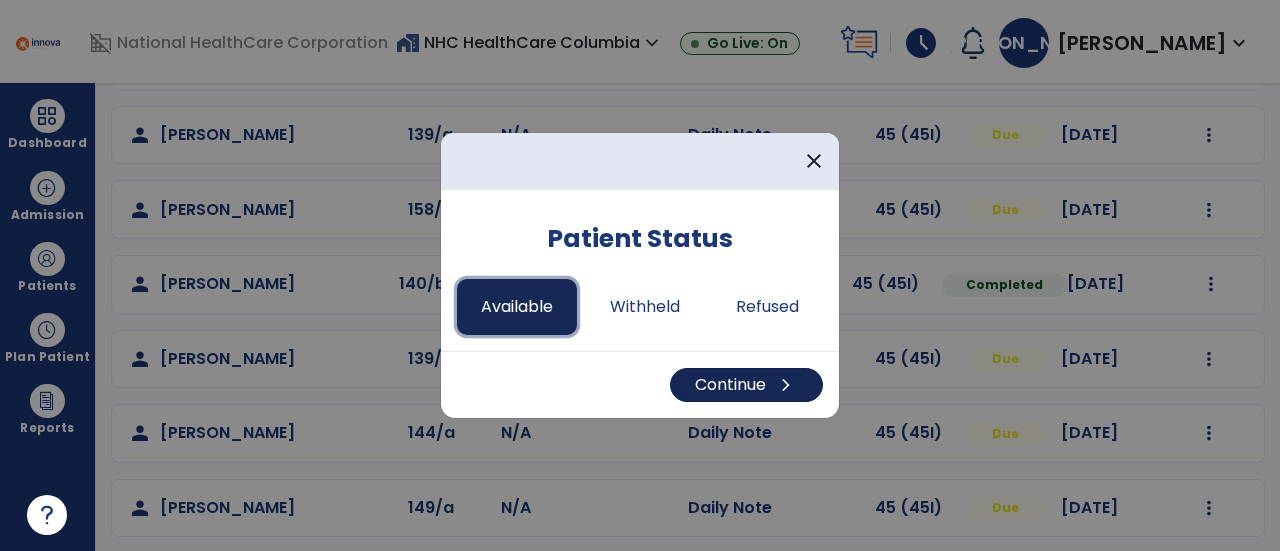 click on "Continue   chevron_right" at bounding box center (746, 385) 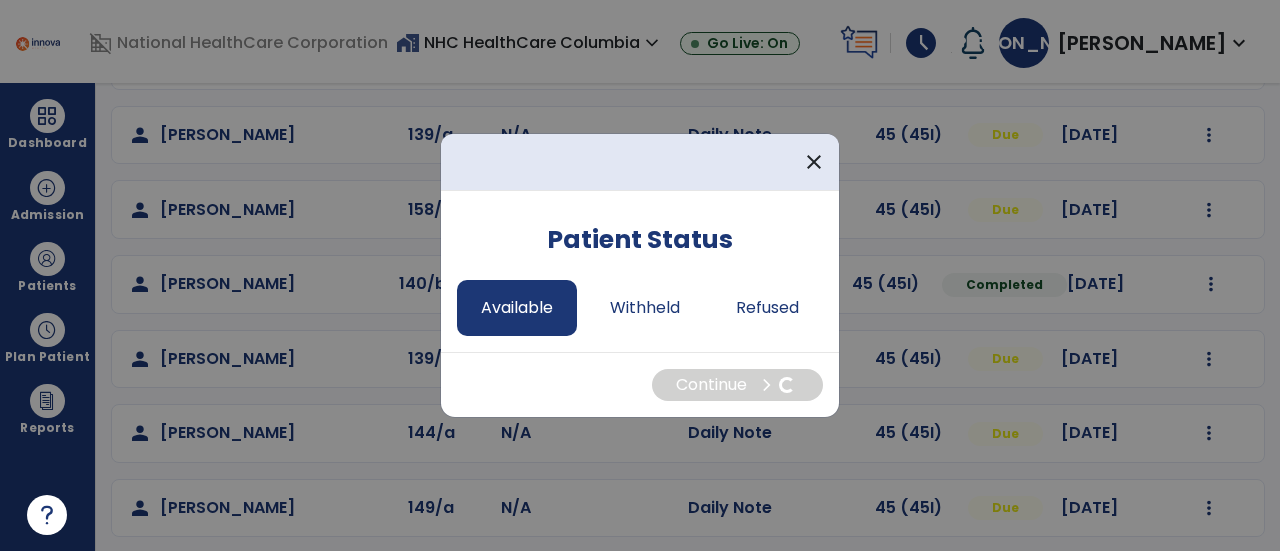 select on "*" 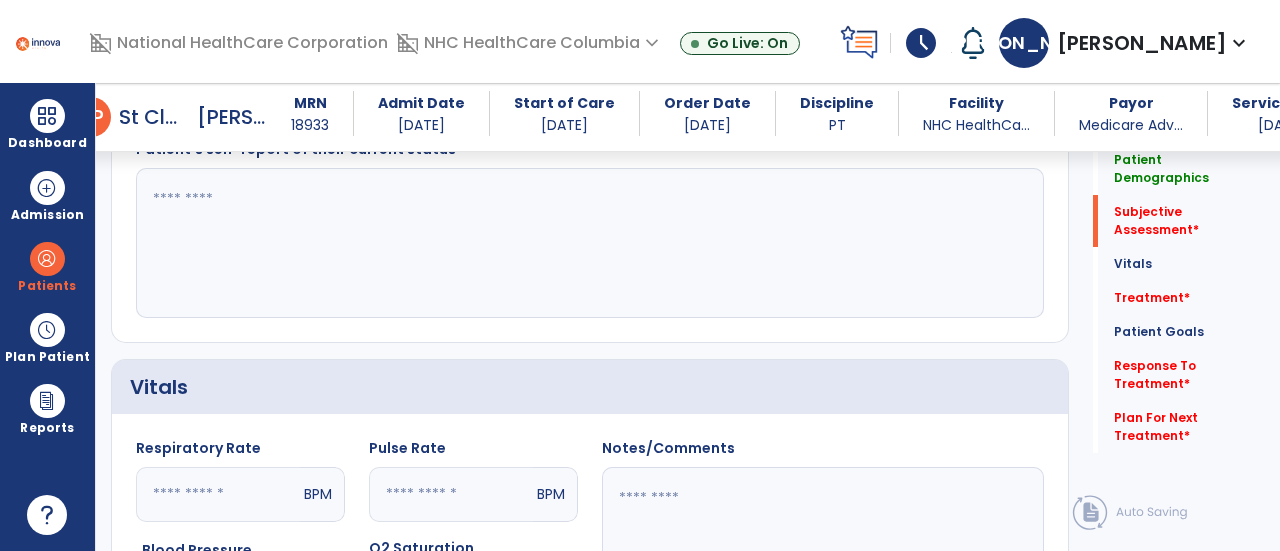 scroll, scrollTop: 469, scrollLeft: 0, axis: vertical 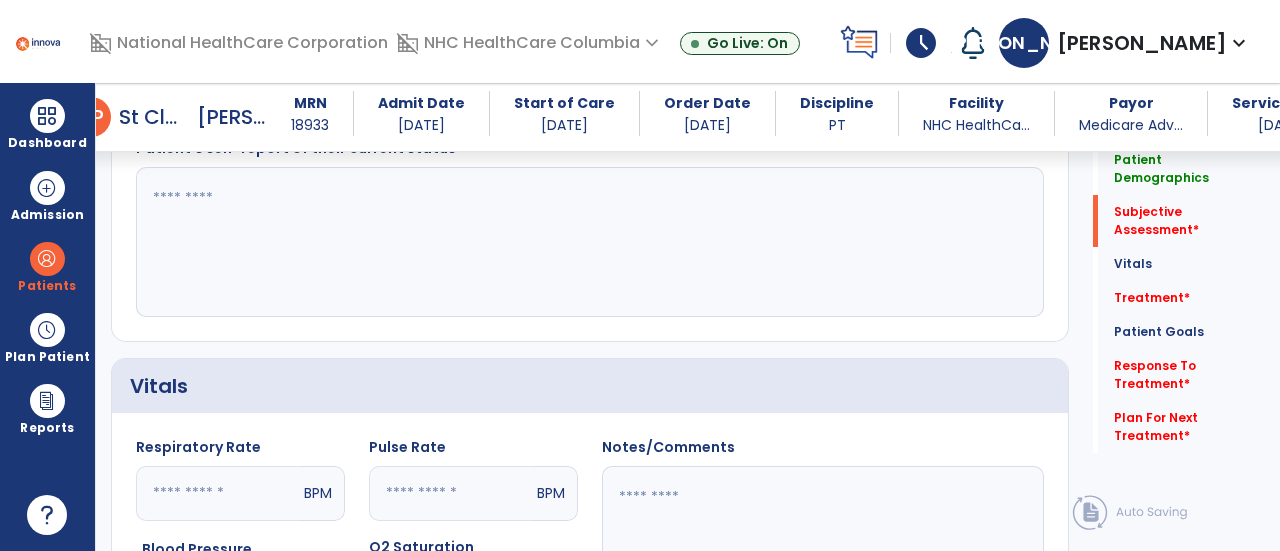 click 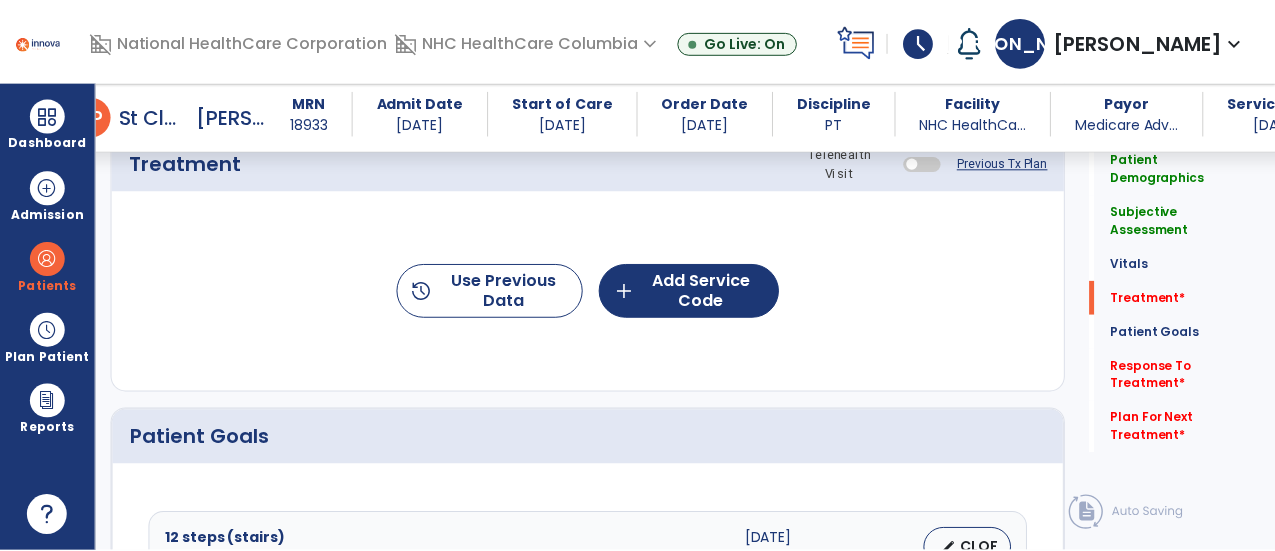 scroll, scrollTop: 1108, scrollLeft: 0, axis: vertical 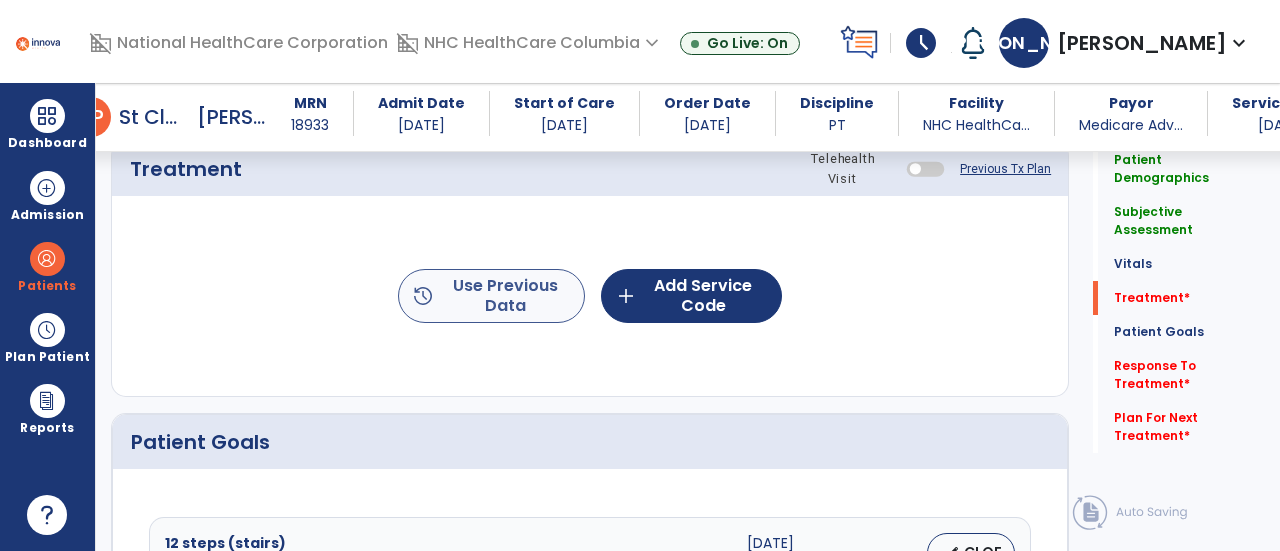 type on "**********" 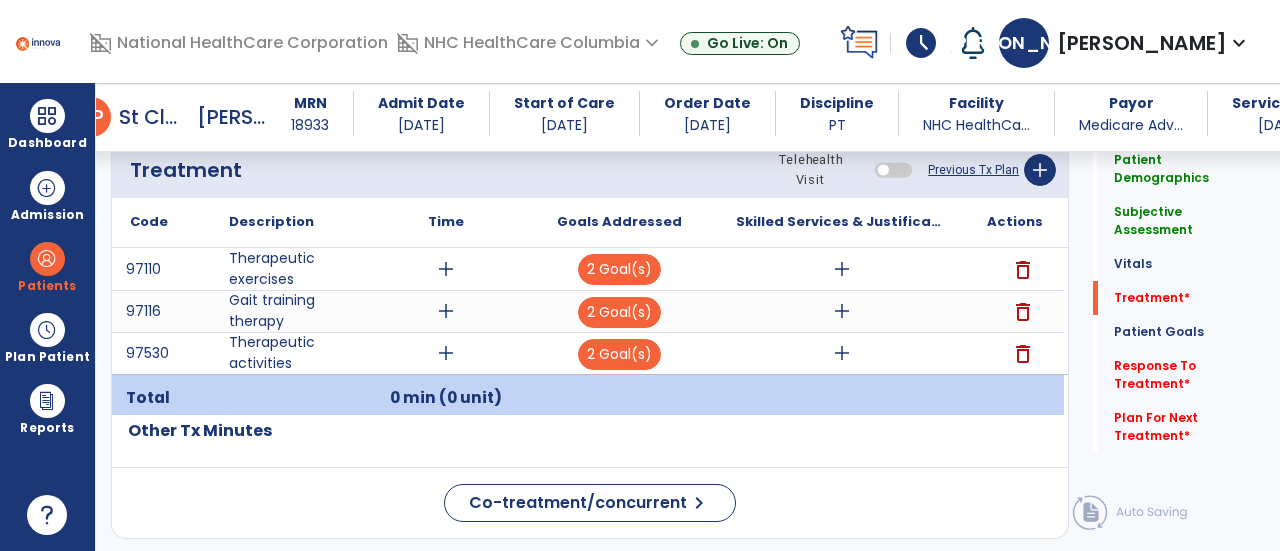 click on "add" at bounding box center (446, 311) 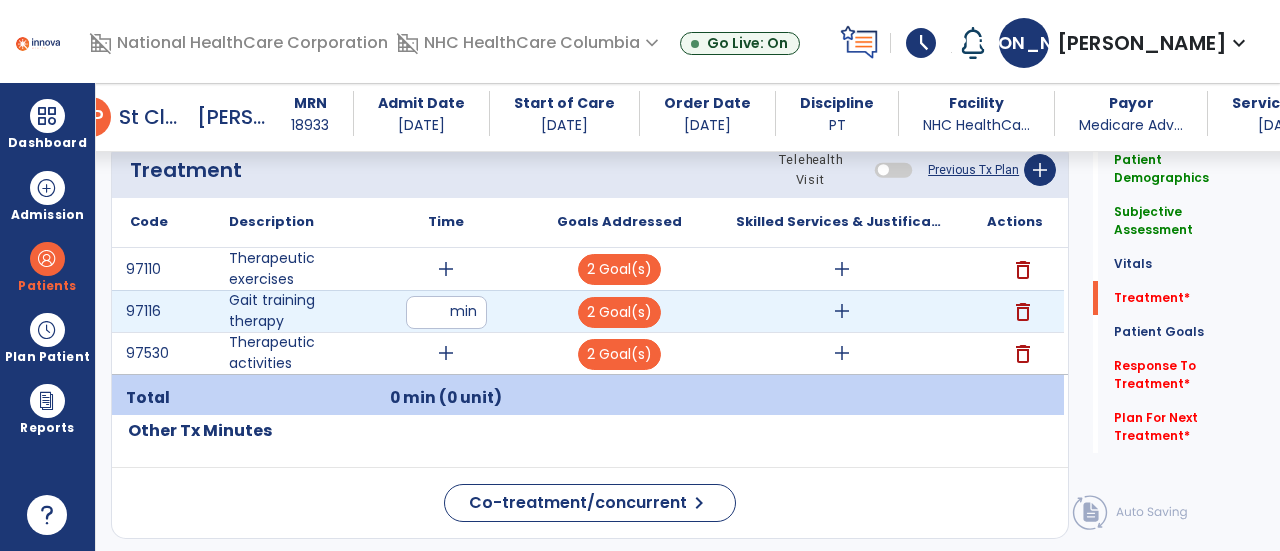 type on "**" 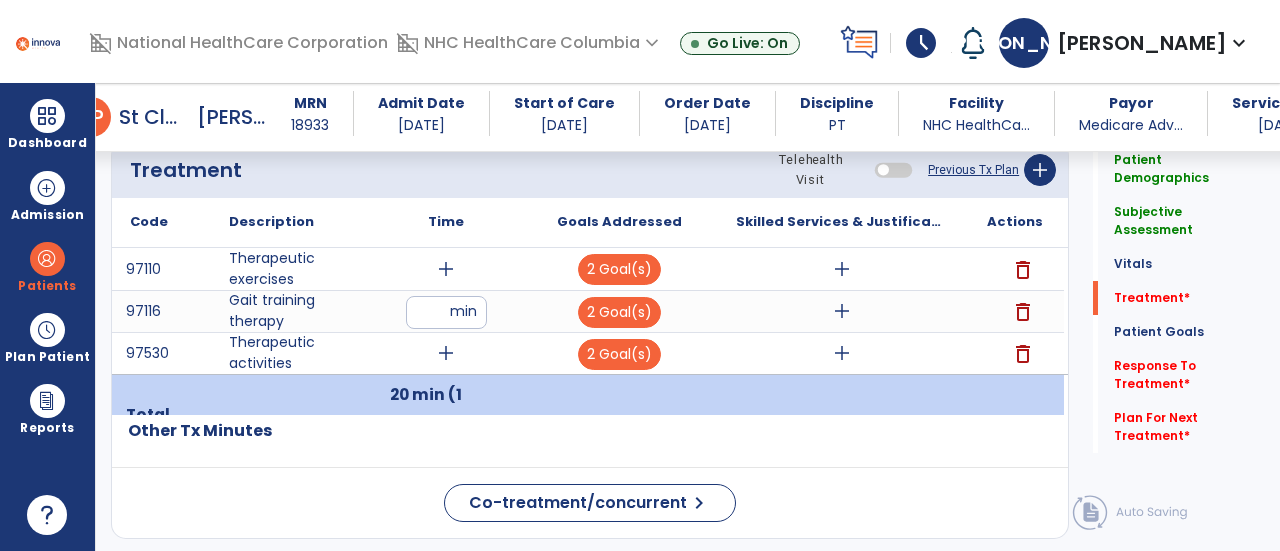 click on "add" at bounding box center (841, 353) 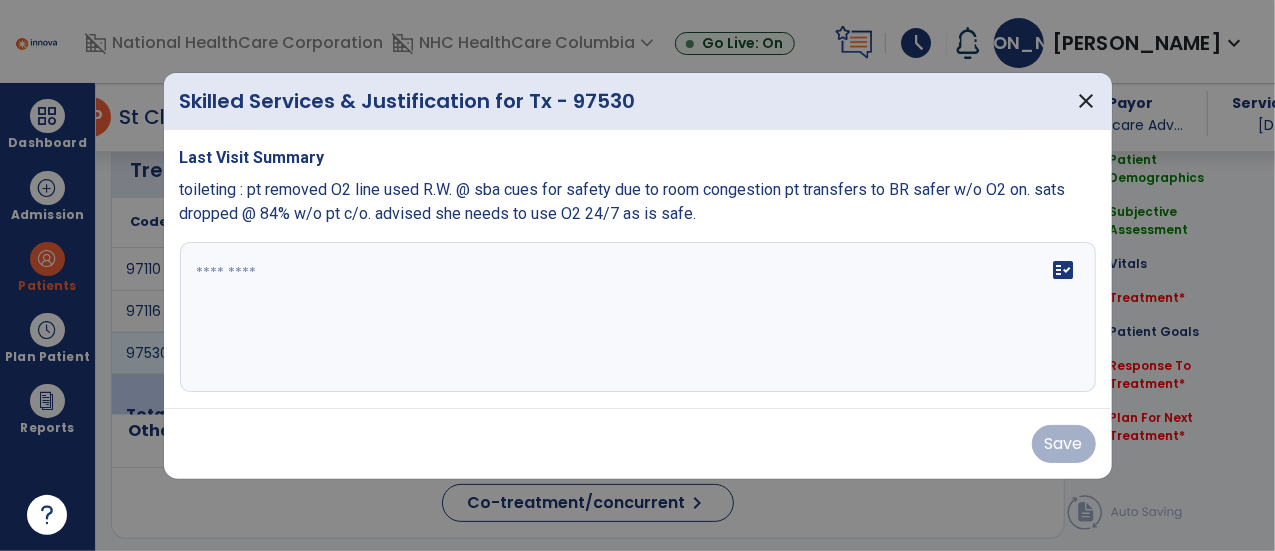 scroll, scrollTop: 1108, scrollLeft: 0, axis: vertical 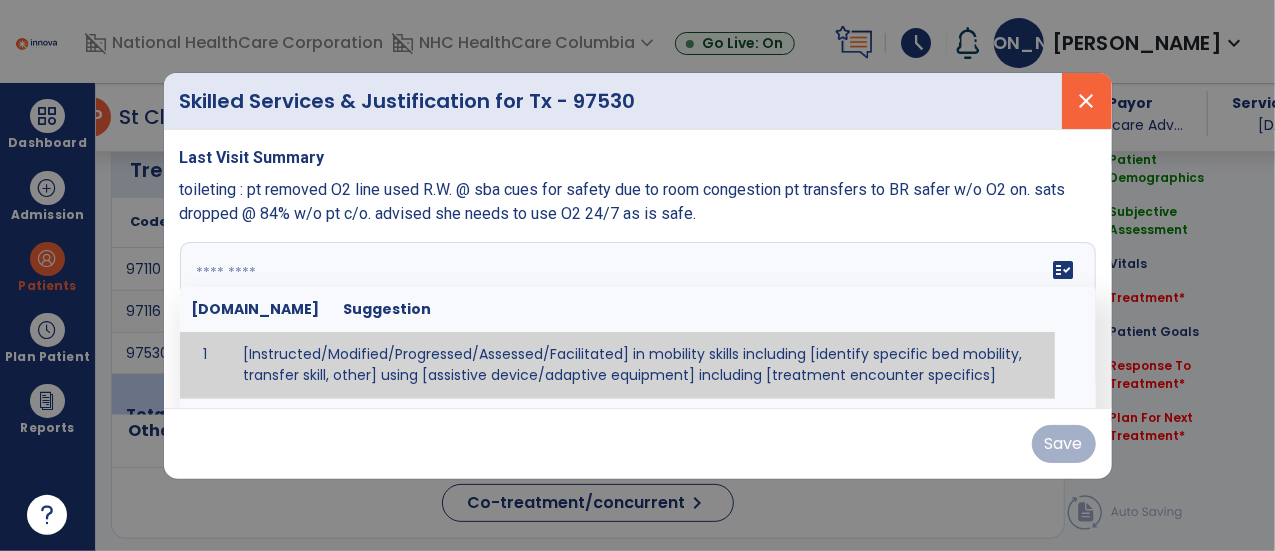click on "close" at bounding box center [1087, 101] 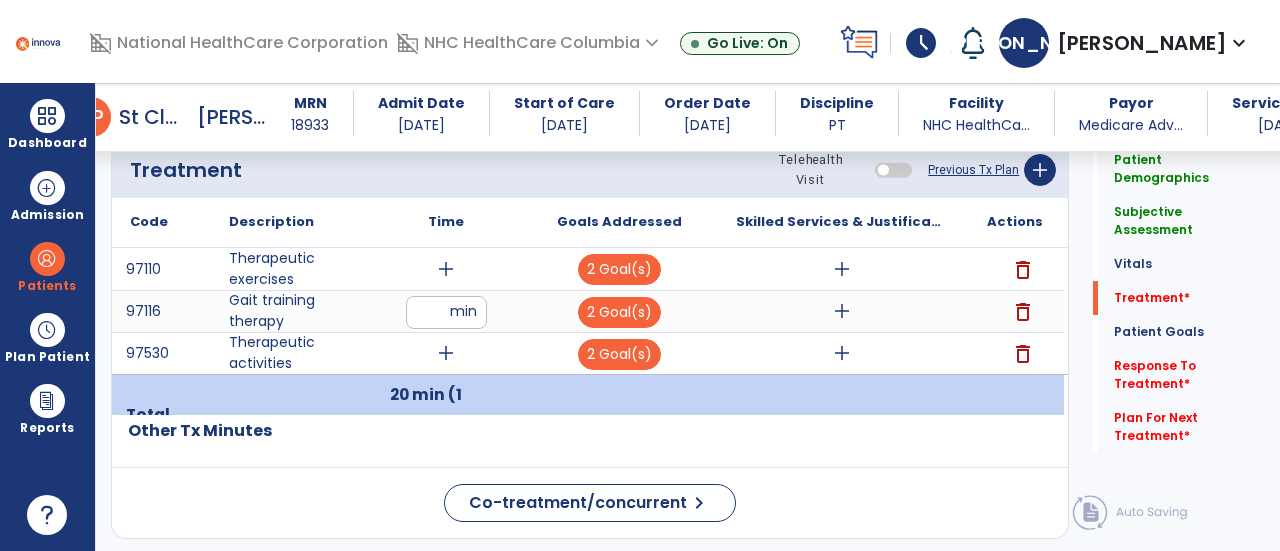 click on "add" at bounding box center (842, 311) 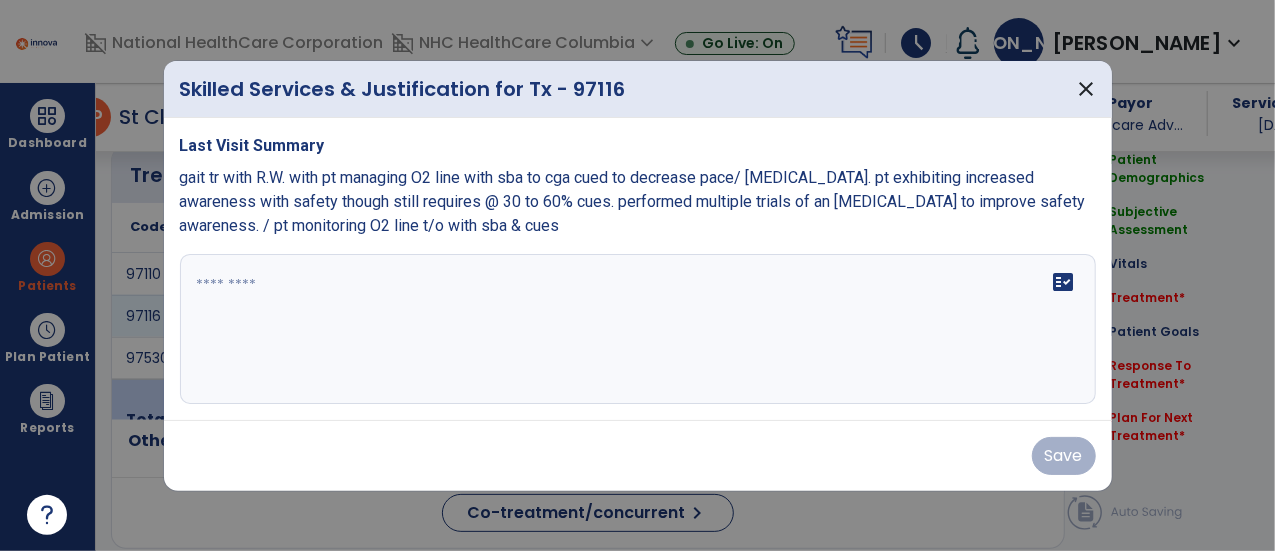 scroll, scrollTop: 1108, scrollLeft: 0, axis: vertical 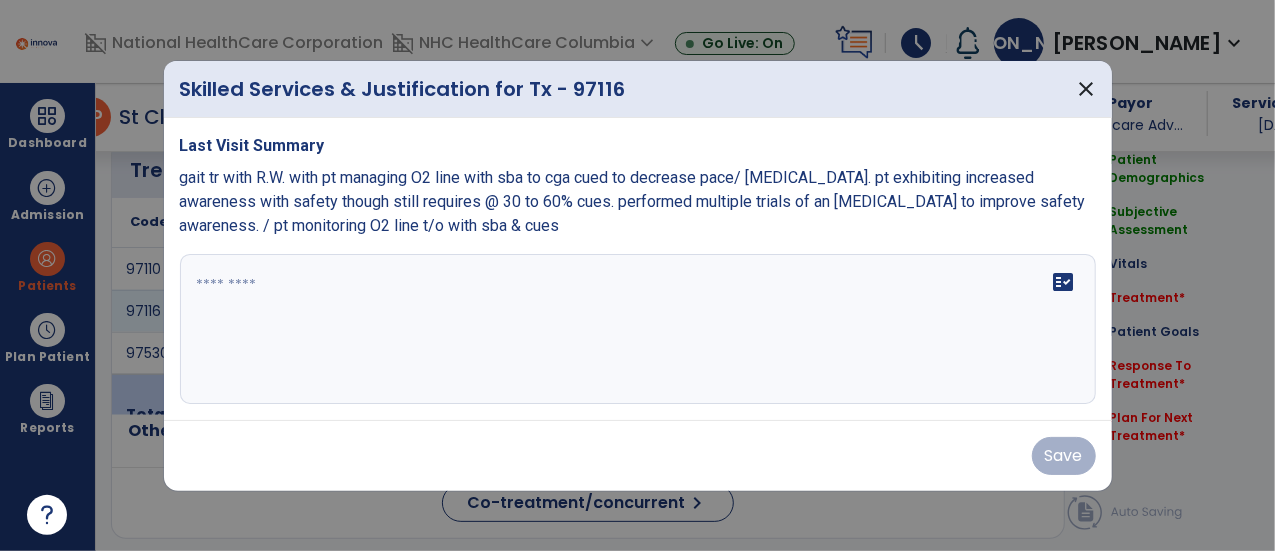 click on "fact_check" at bounding box center [638, 329] 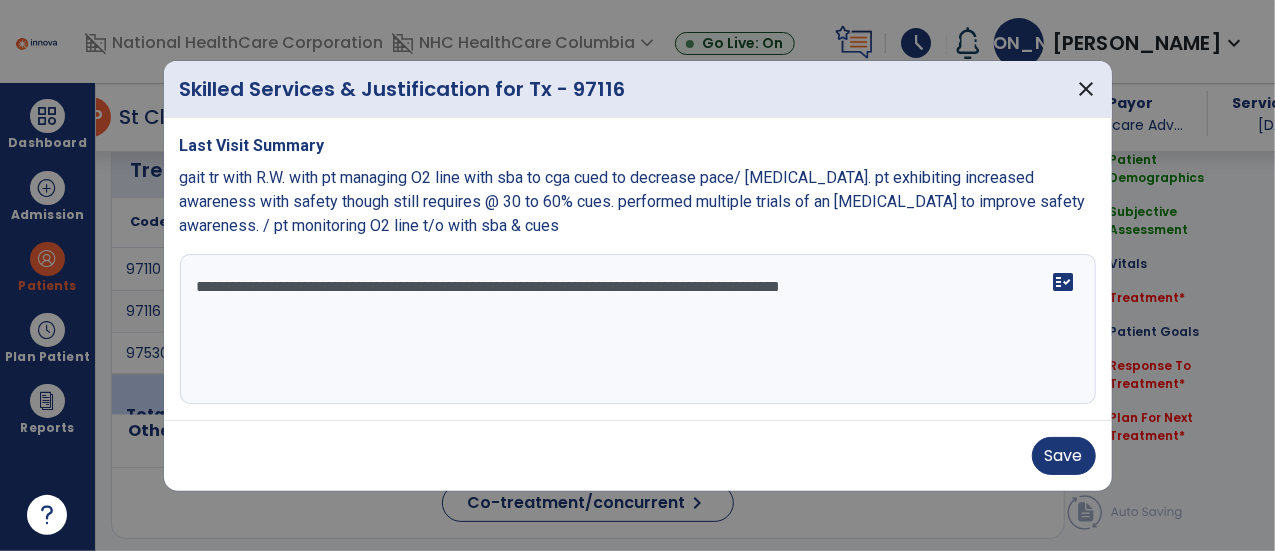 click on "**********" at bounding box center (638, 329) 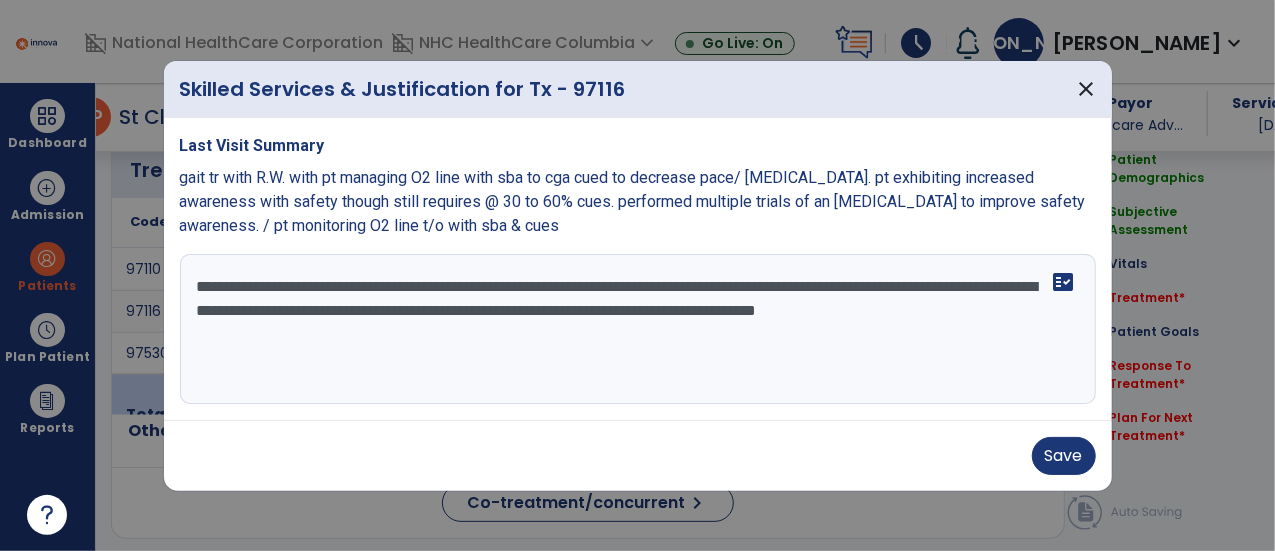type on "**********" 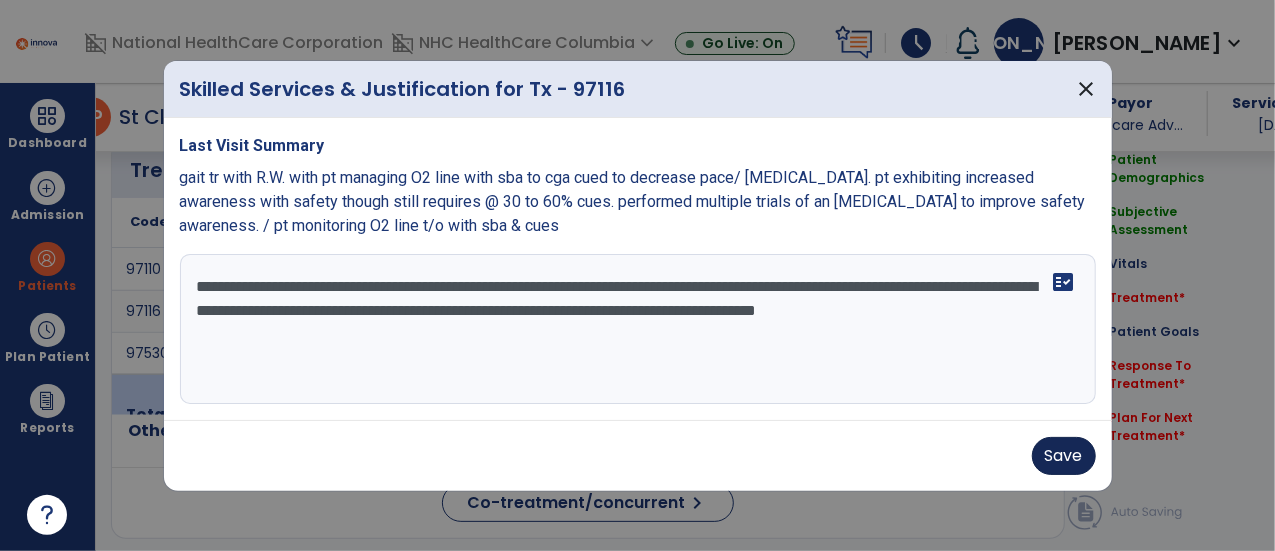 click on "Save" at bounding box center (1064, 456) 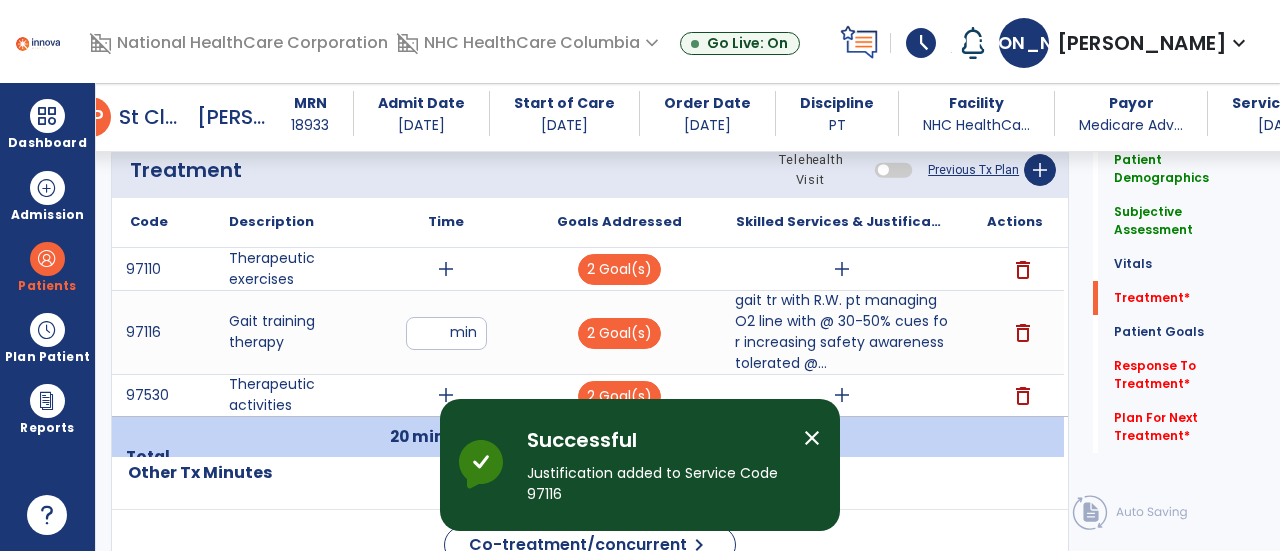 click on "Successful Justification added to Service Code 97116  close   Innova Health  Successful" at bounding box center [640, 465] 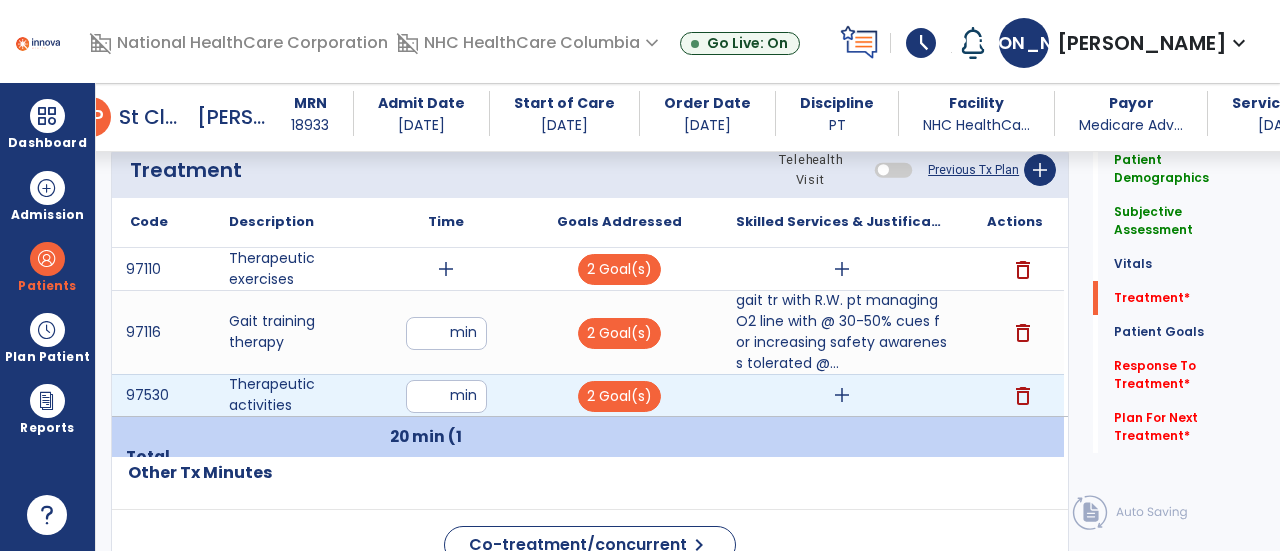 type on "**" 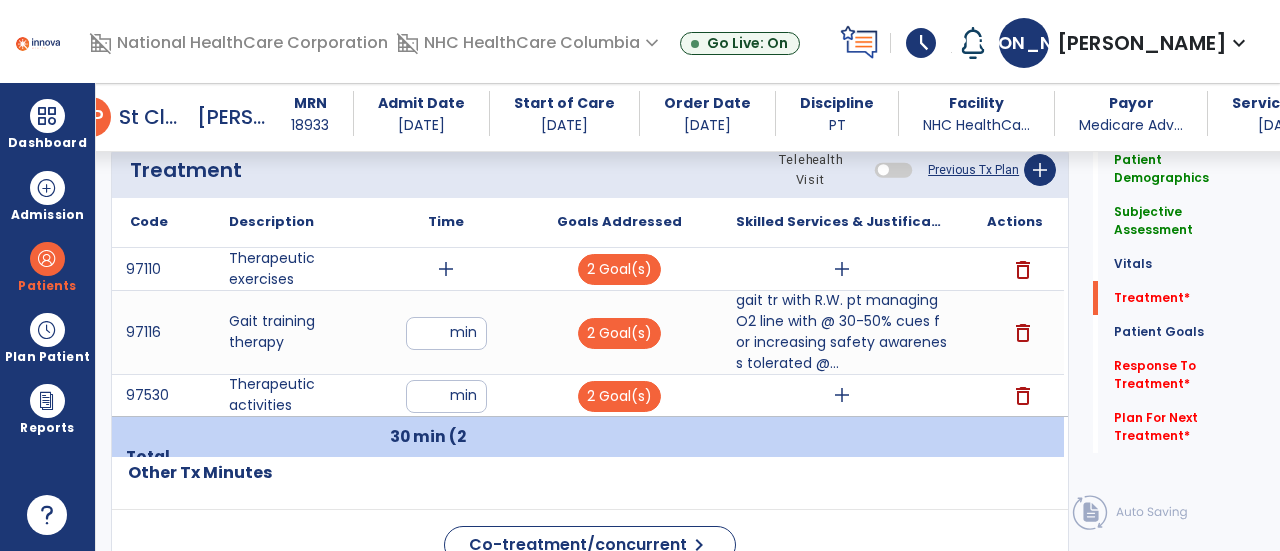 click on "add" at bounding box center (842, 395) 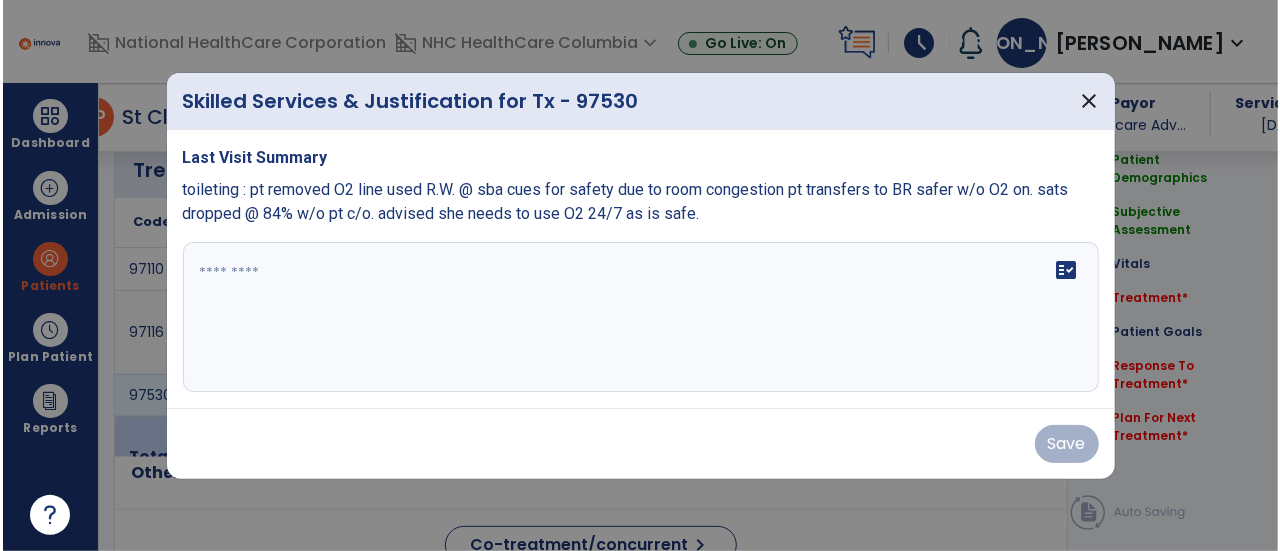 scroll, scrollTop: 1108, scrollLeft: 0, axis: vertical 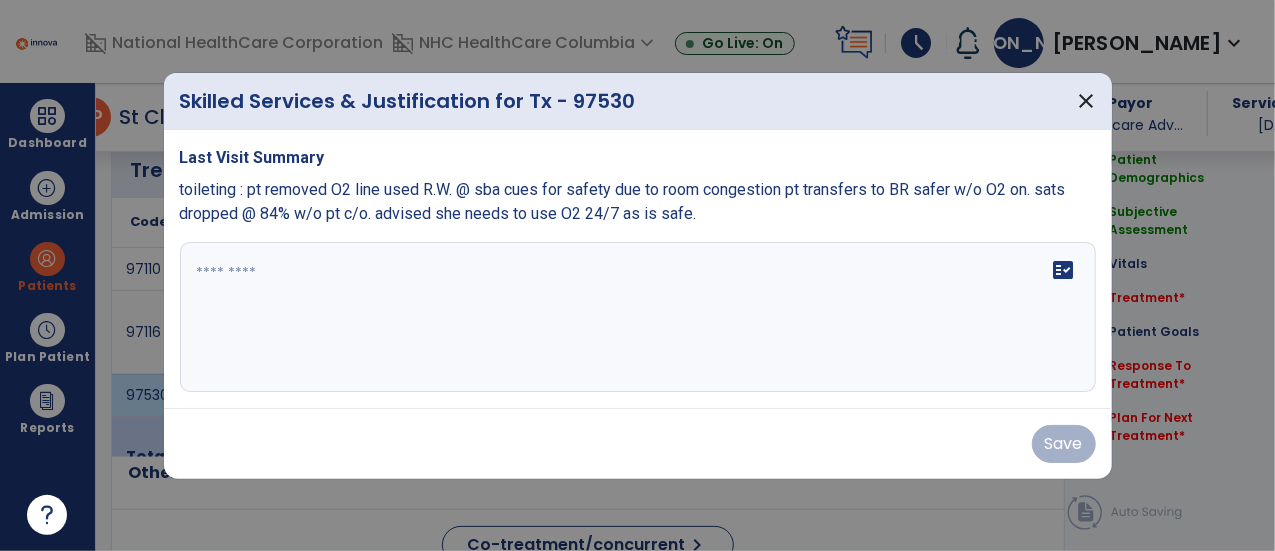click on "fact_check" at bounding box center [638, 317] 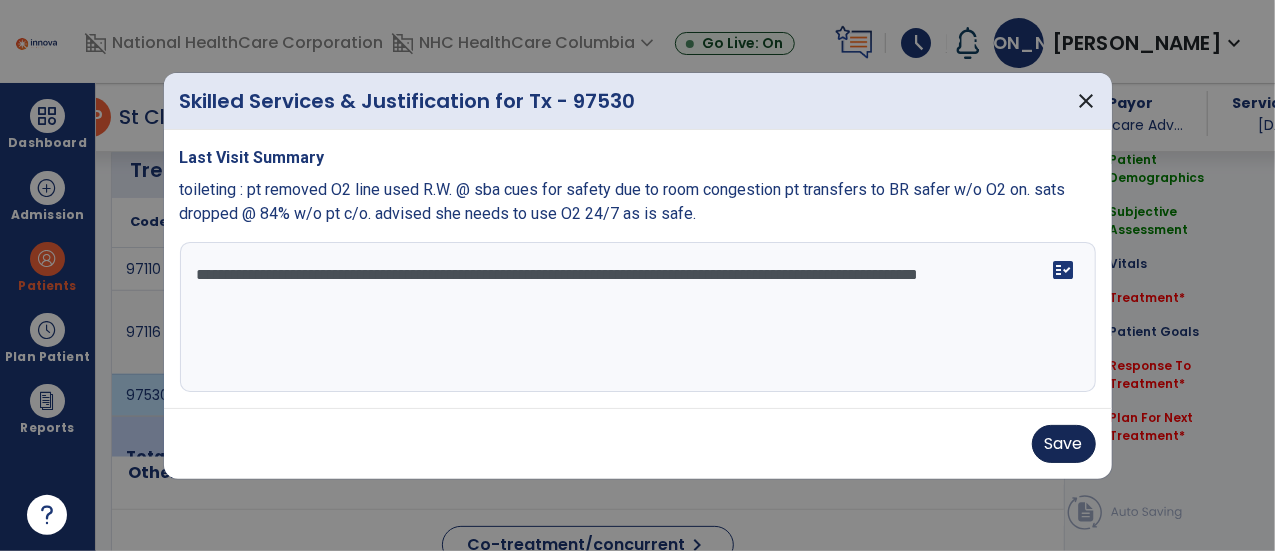 type on "**********" 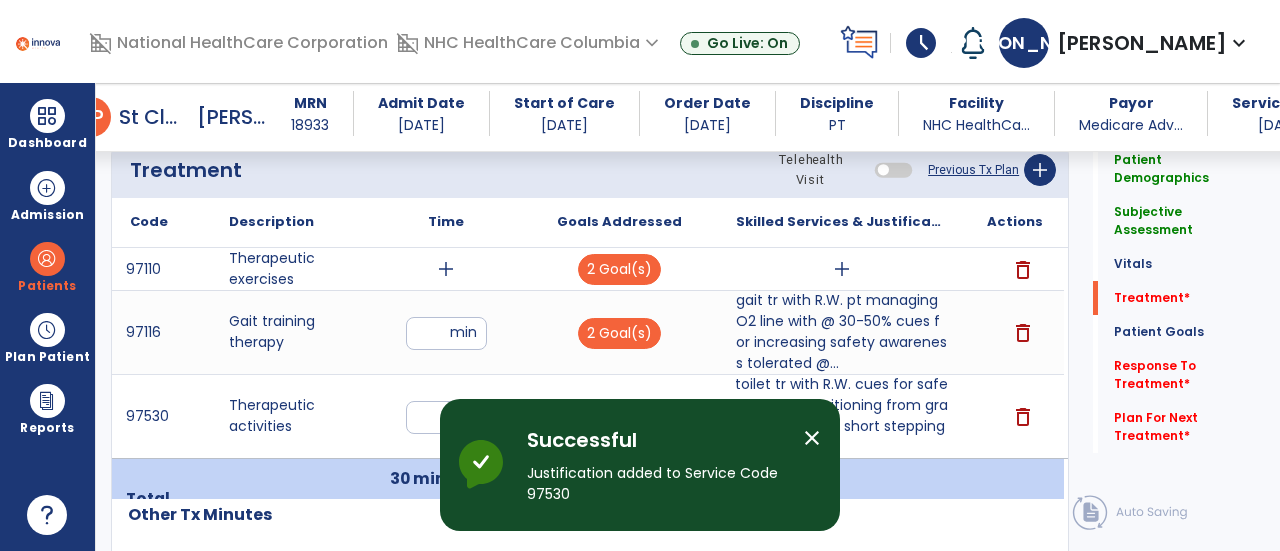 click on "add" at bounding box center (446, 269) 